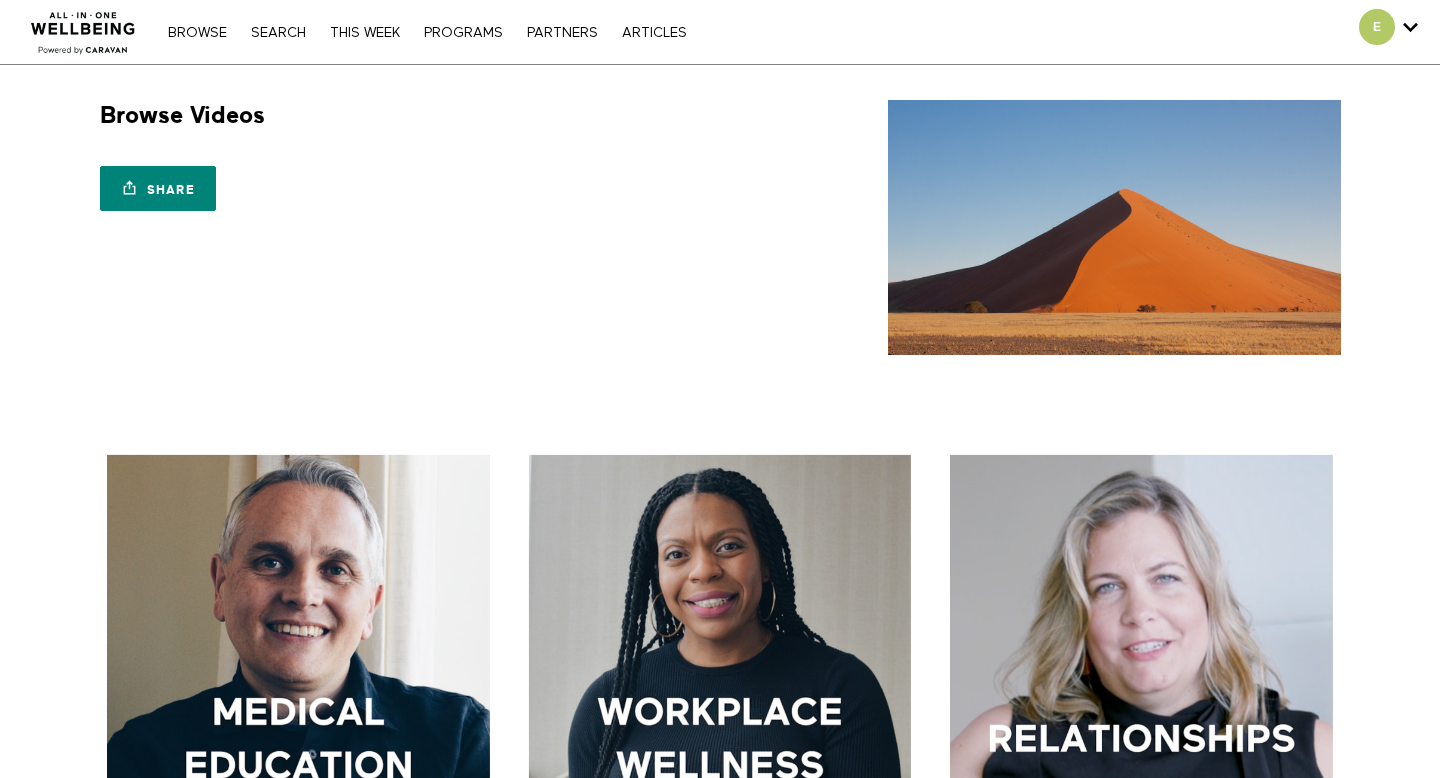 scroll, scrollTop: 0, scrollLeft: 0, axis: both 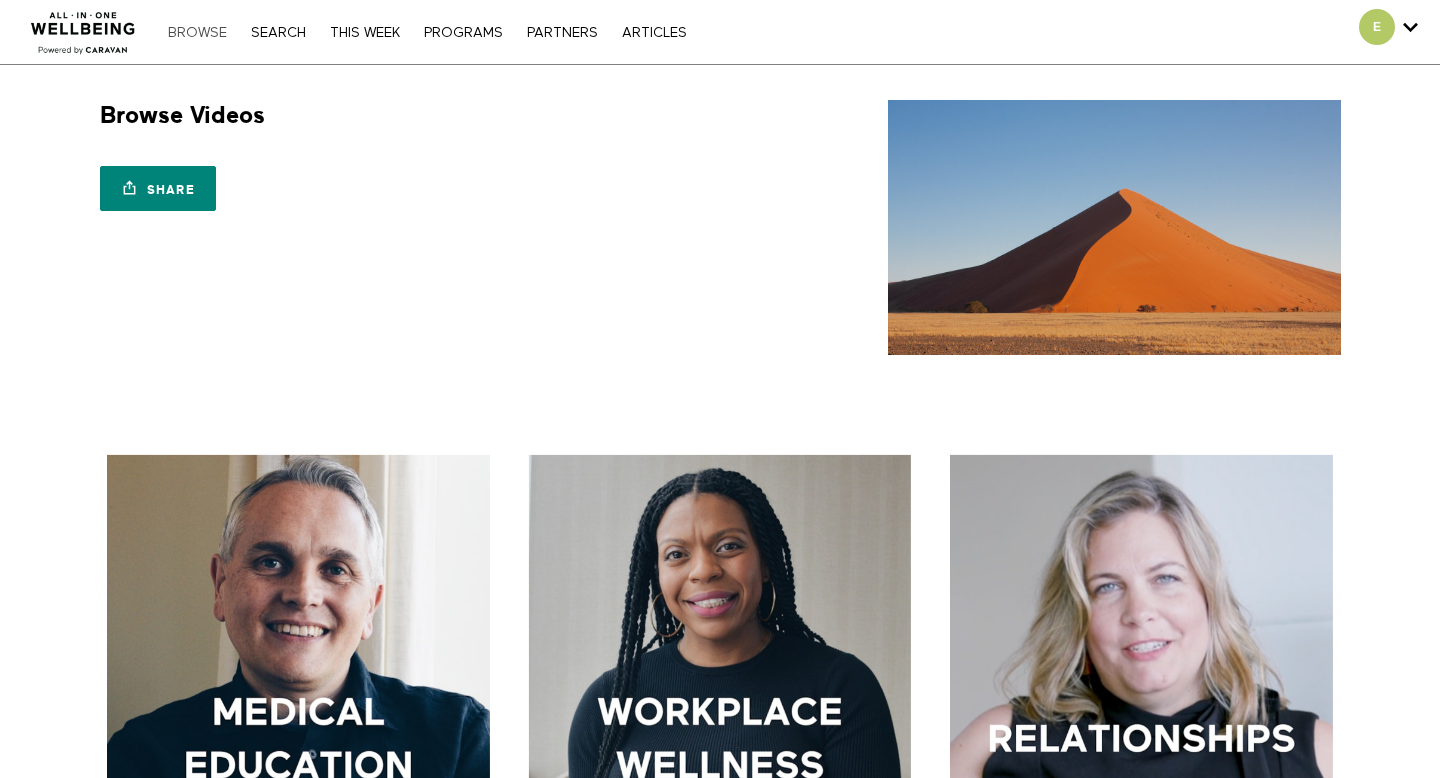 click on "Browse" at bounding box center [197, 33] 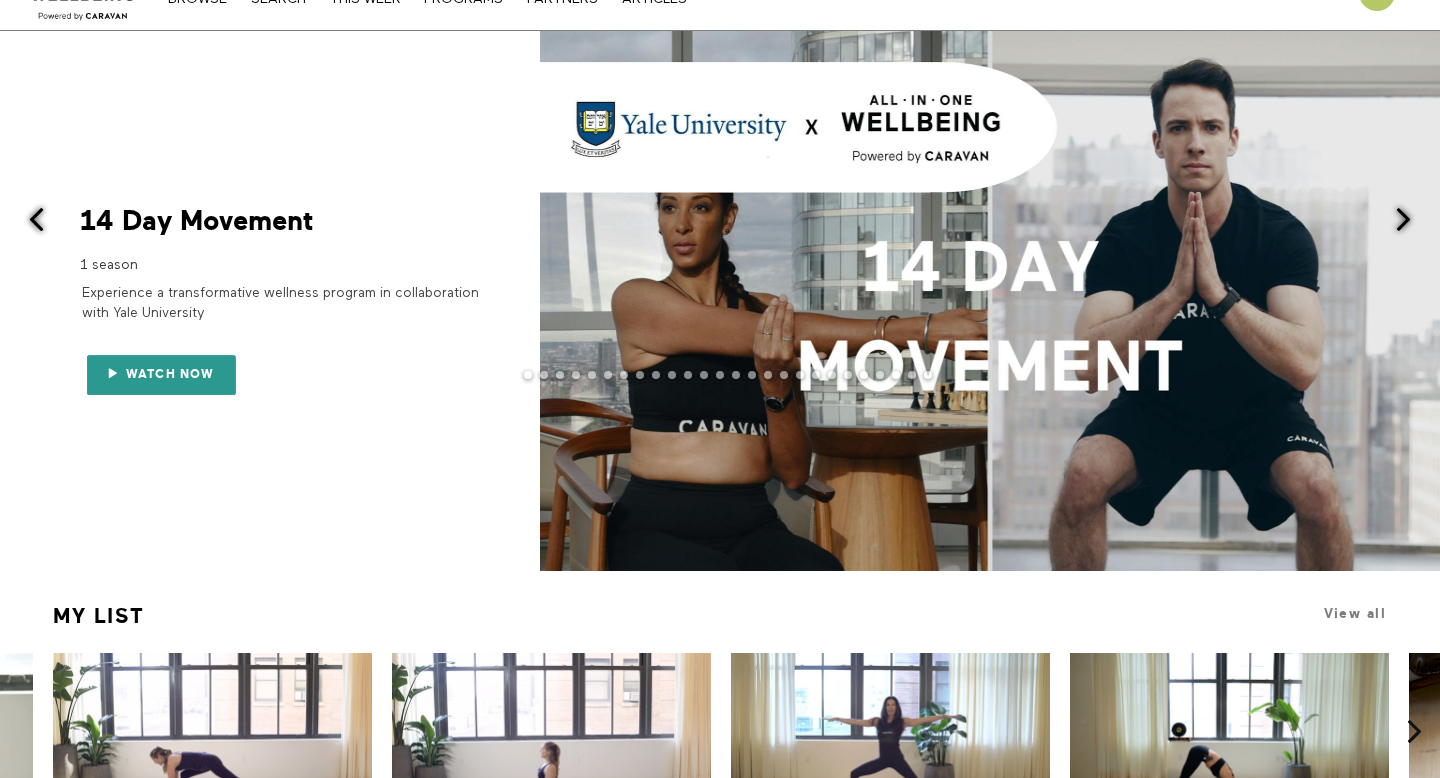 scroll, scrollTop: 0, scrollLeft: 0, axis: both 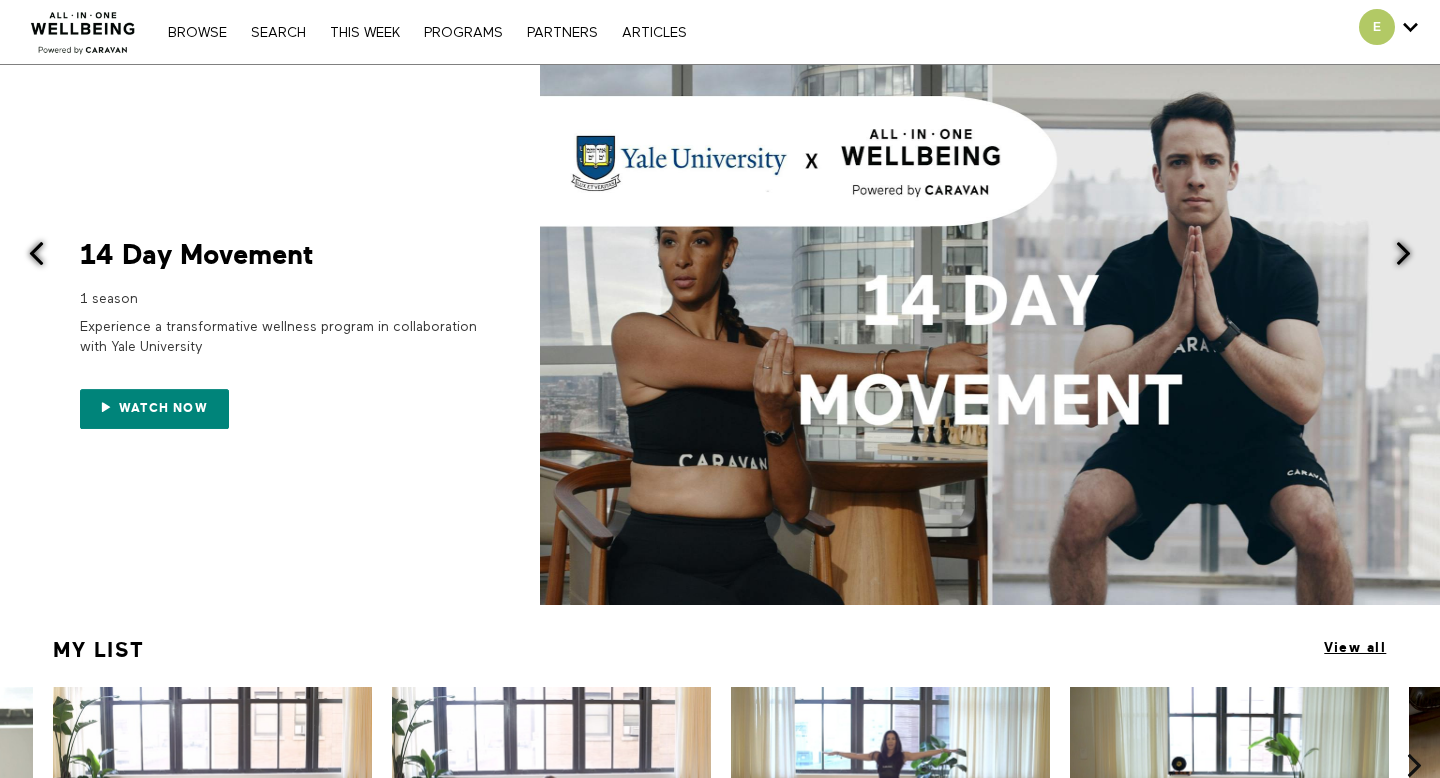click on "View all" at bounding box center [1355, 647] 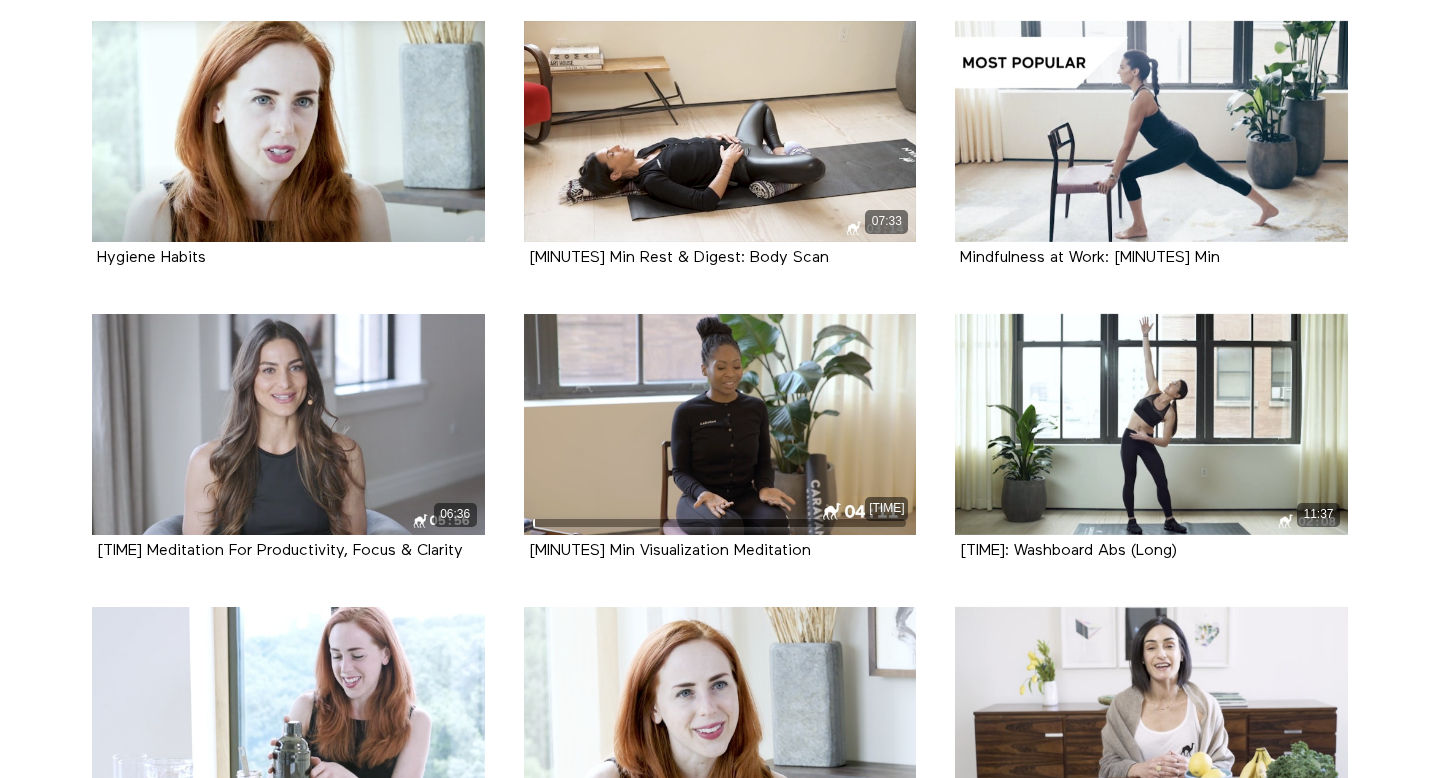 scroll, scrollTop: 10516, scrollLeft: 0, axis: vertical 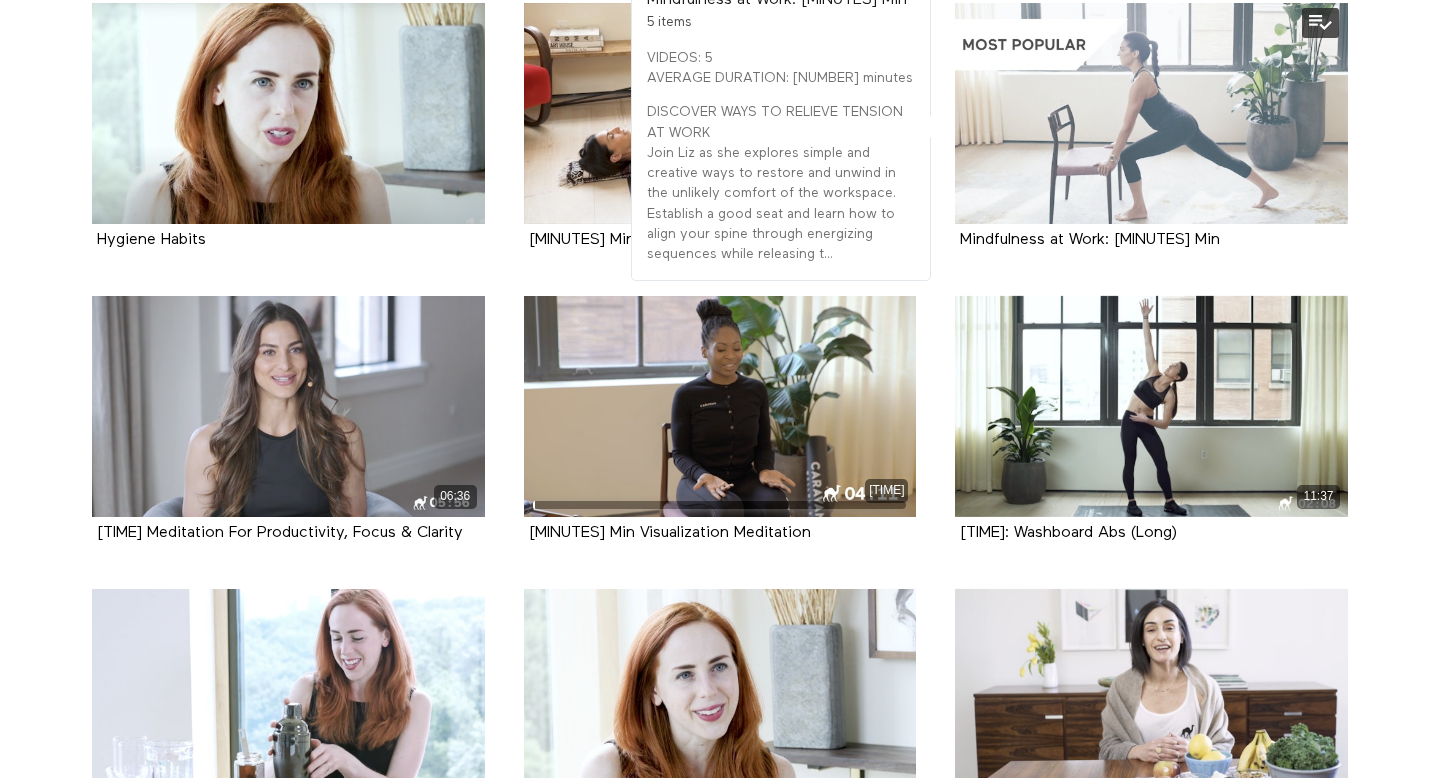 click at bounding box center [1151, 113] 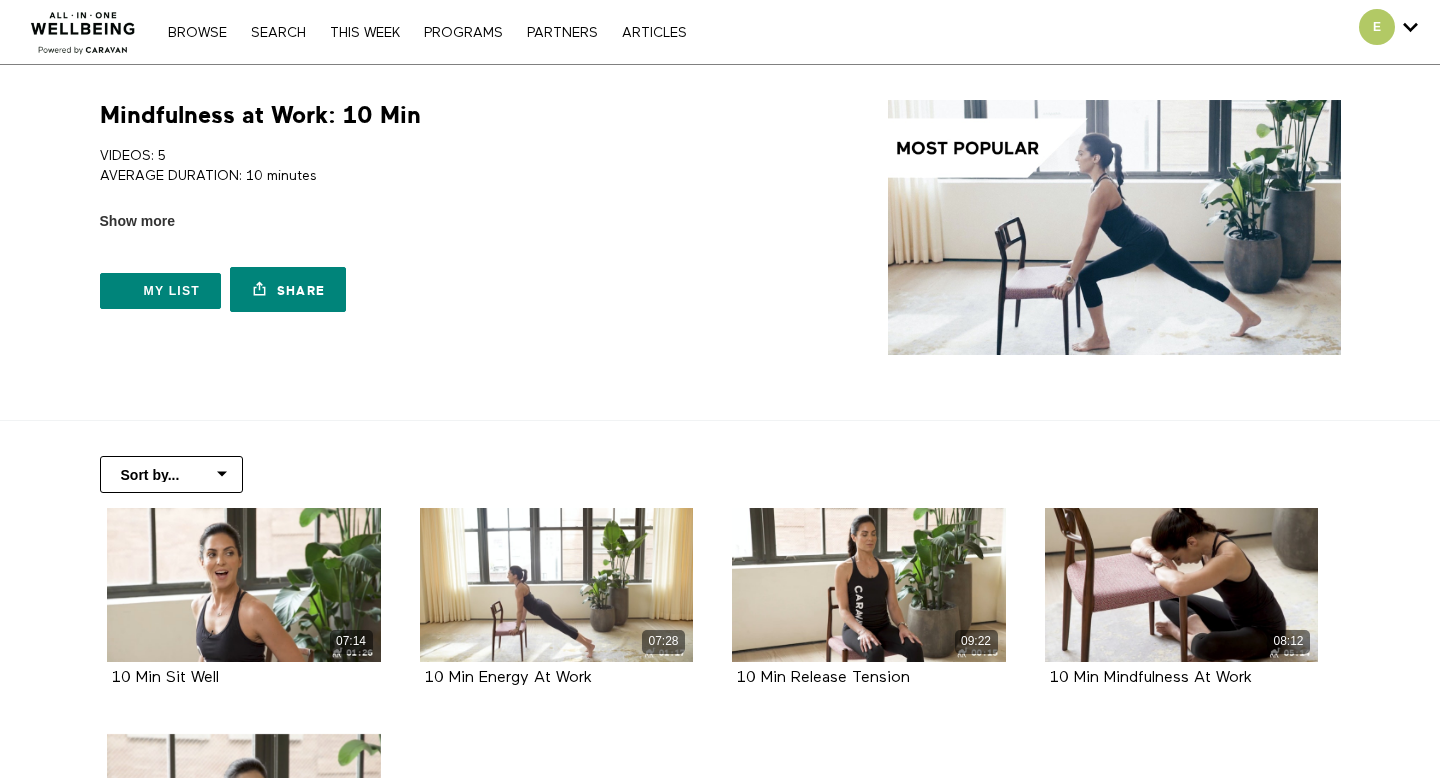 scroll, scrollTop: 0, scrollLeft: 0, axis: both 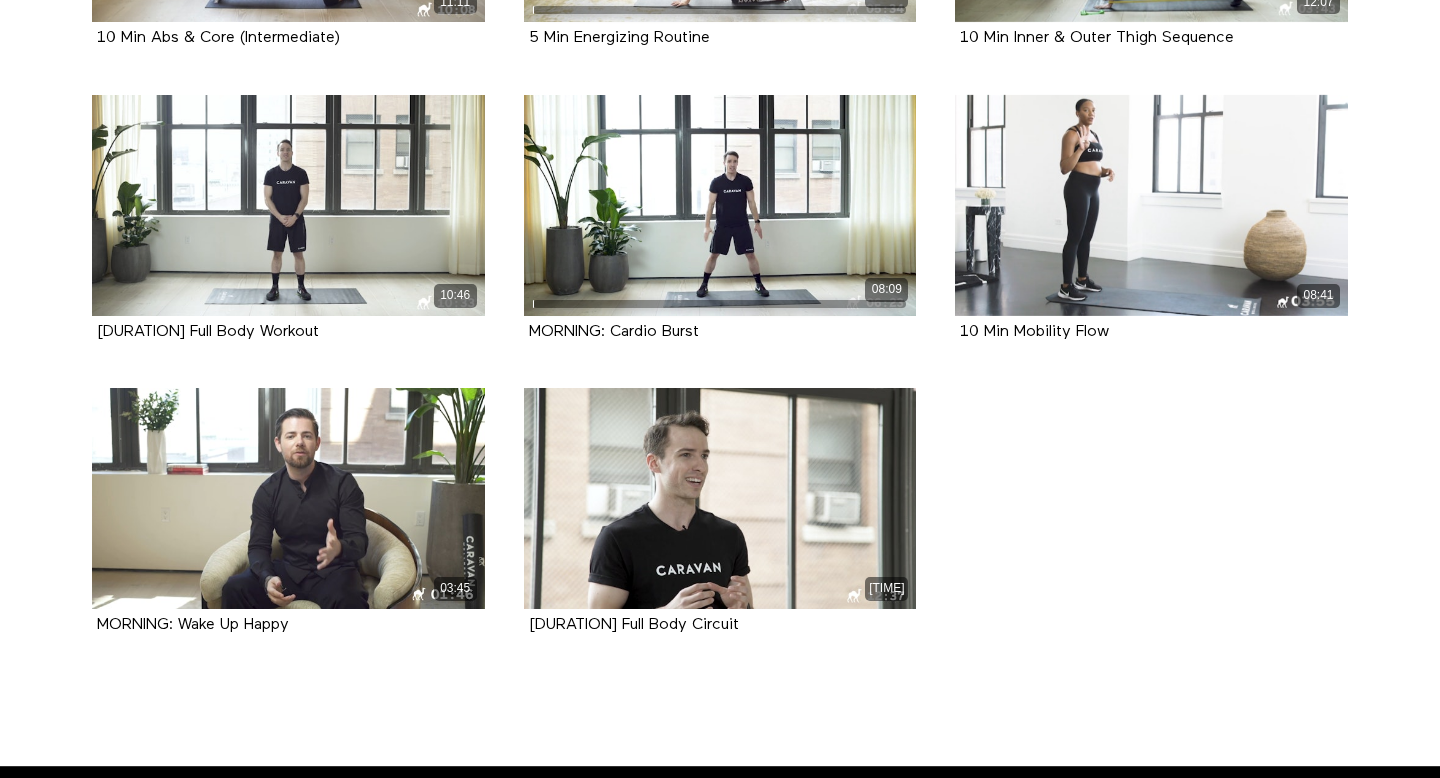 click on "09:53
10 Min Pilates Legs
10:57
10 Min Pilates Abs, Arms & Butt
05:27" at bounding box center (720, -6409) 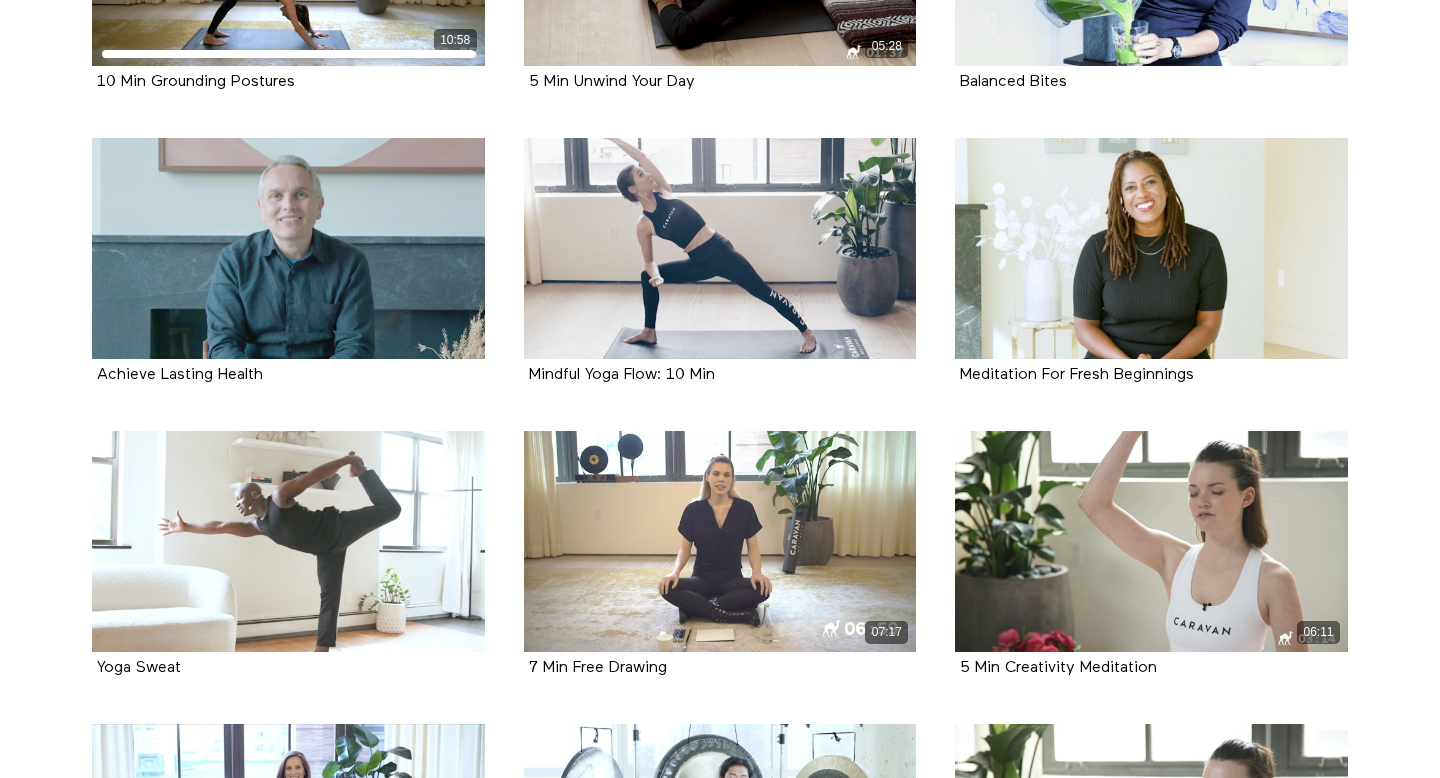 scroll, scrollTop: 0, scrollLeft: 0, axis: both 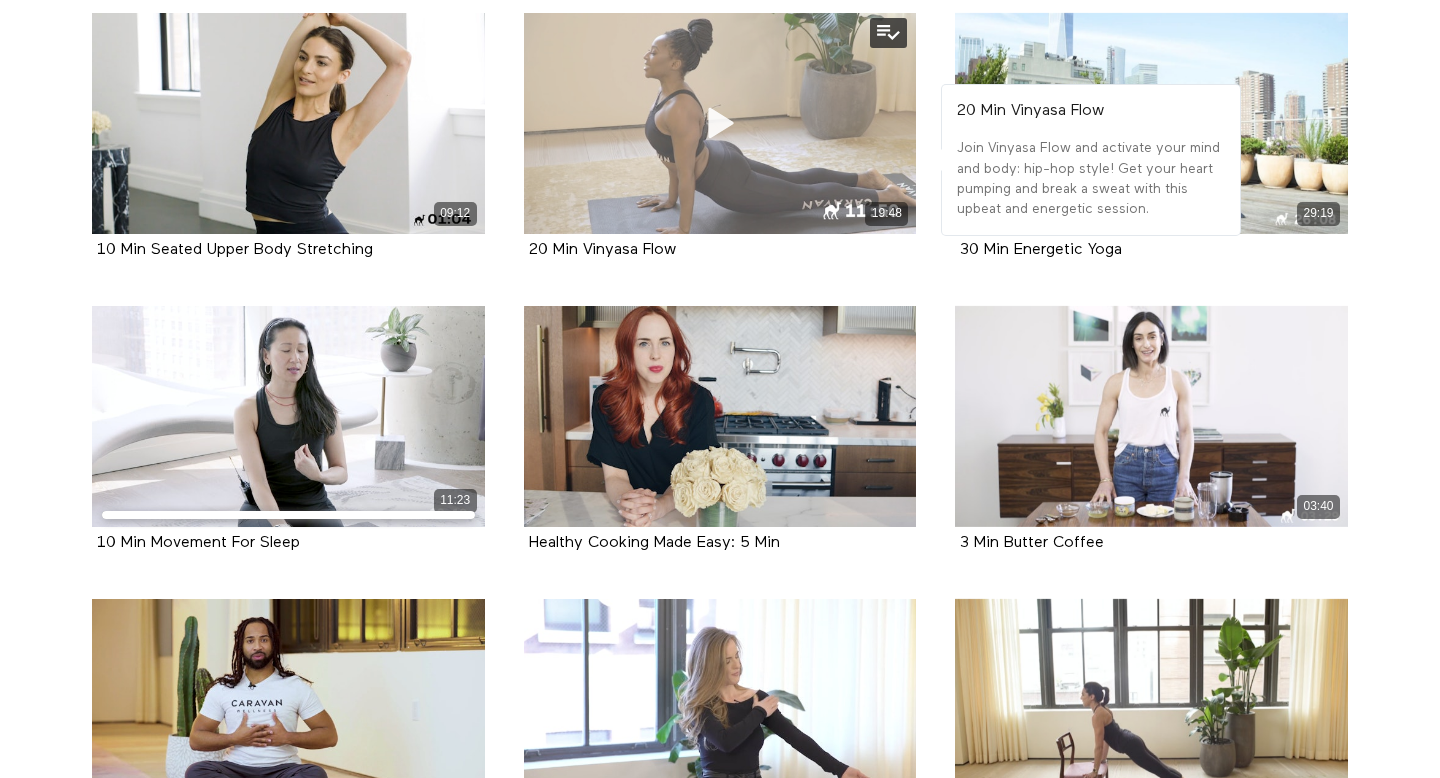 click on "19:48" at bounding box center (720, 123) 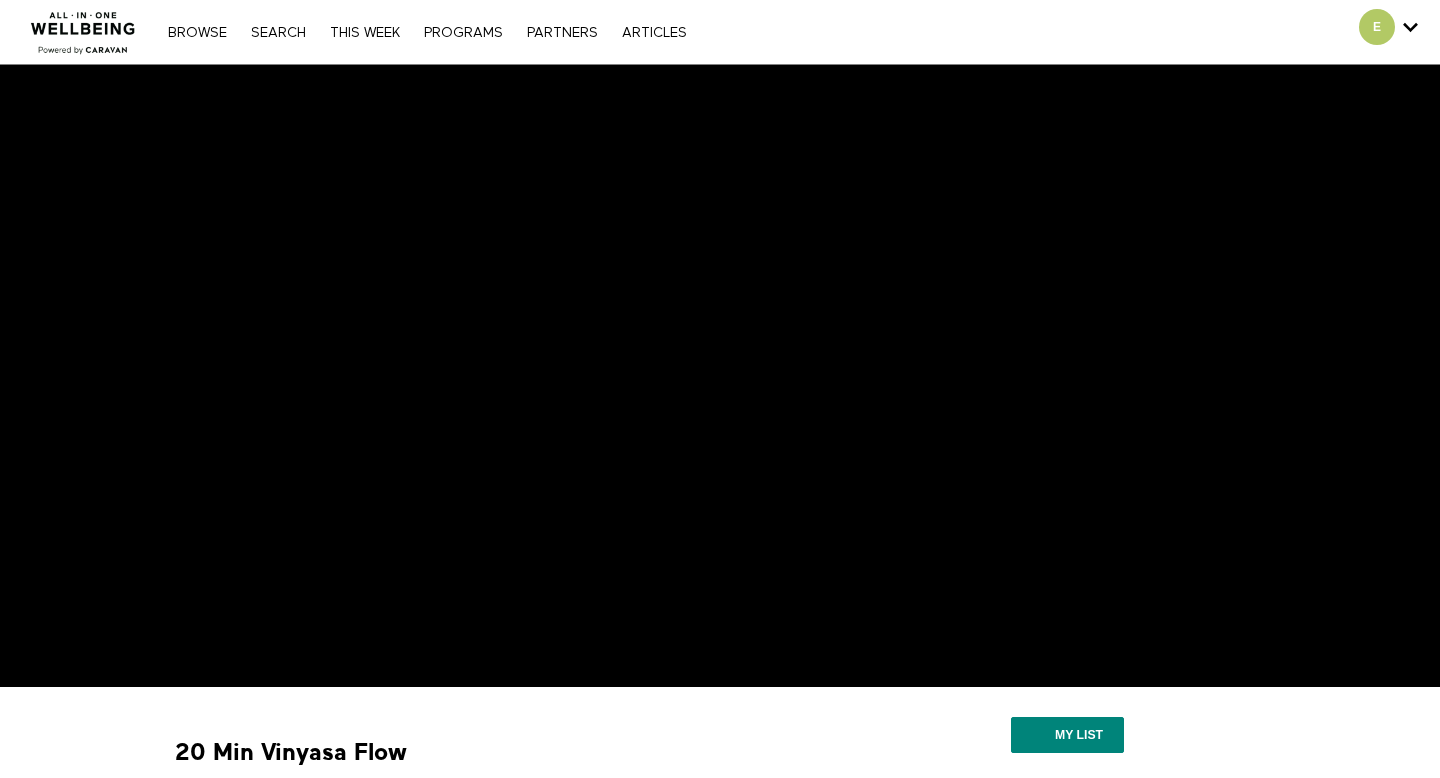 scroll, scrollTop: 435, scrollLeft: 0, axis: vertical 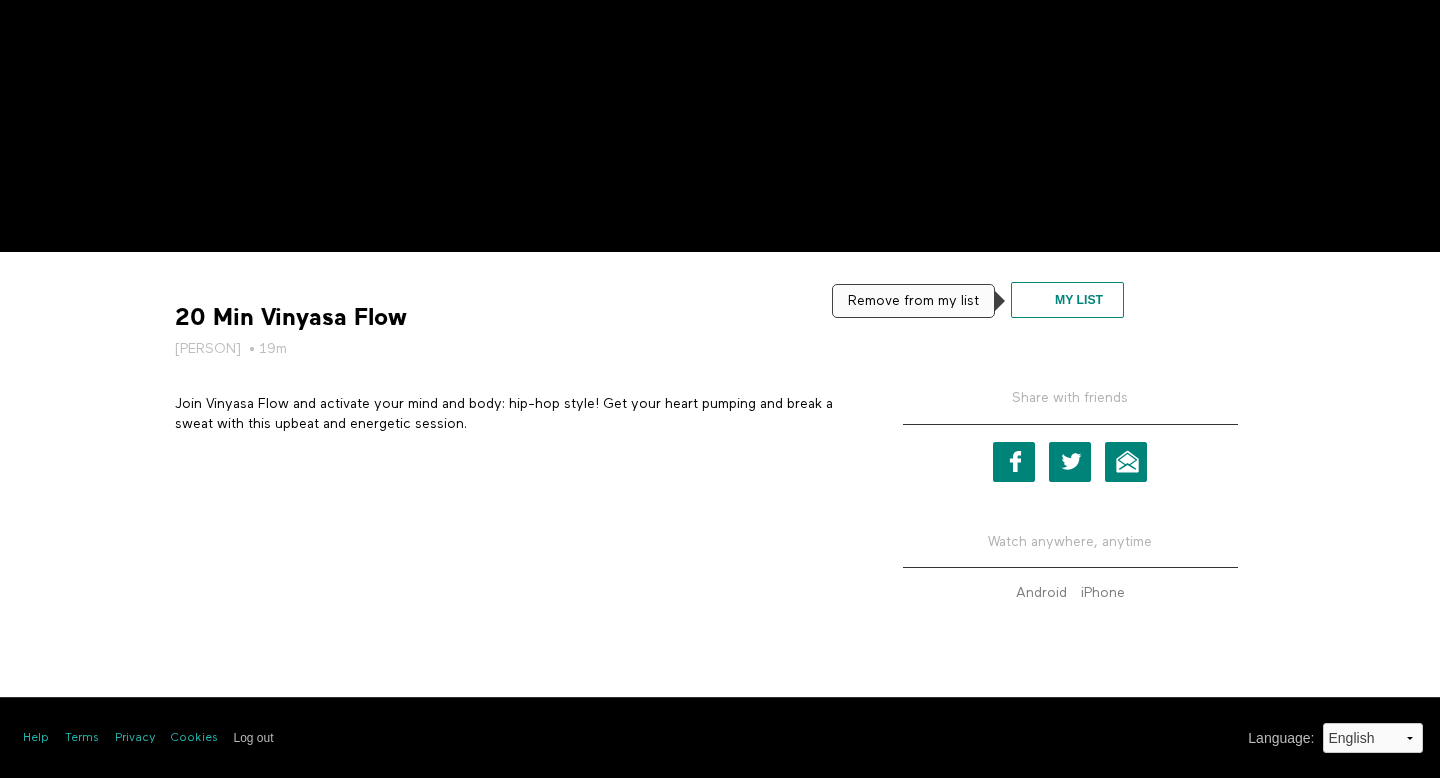 click on "My list" at bounding box center [1067, 300] 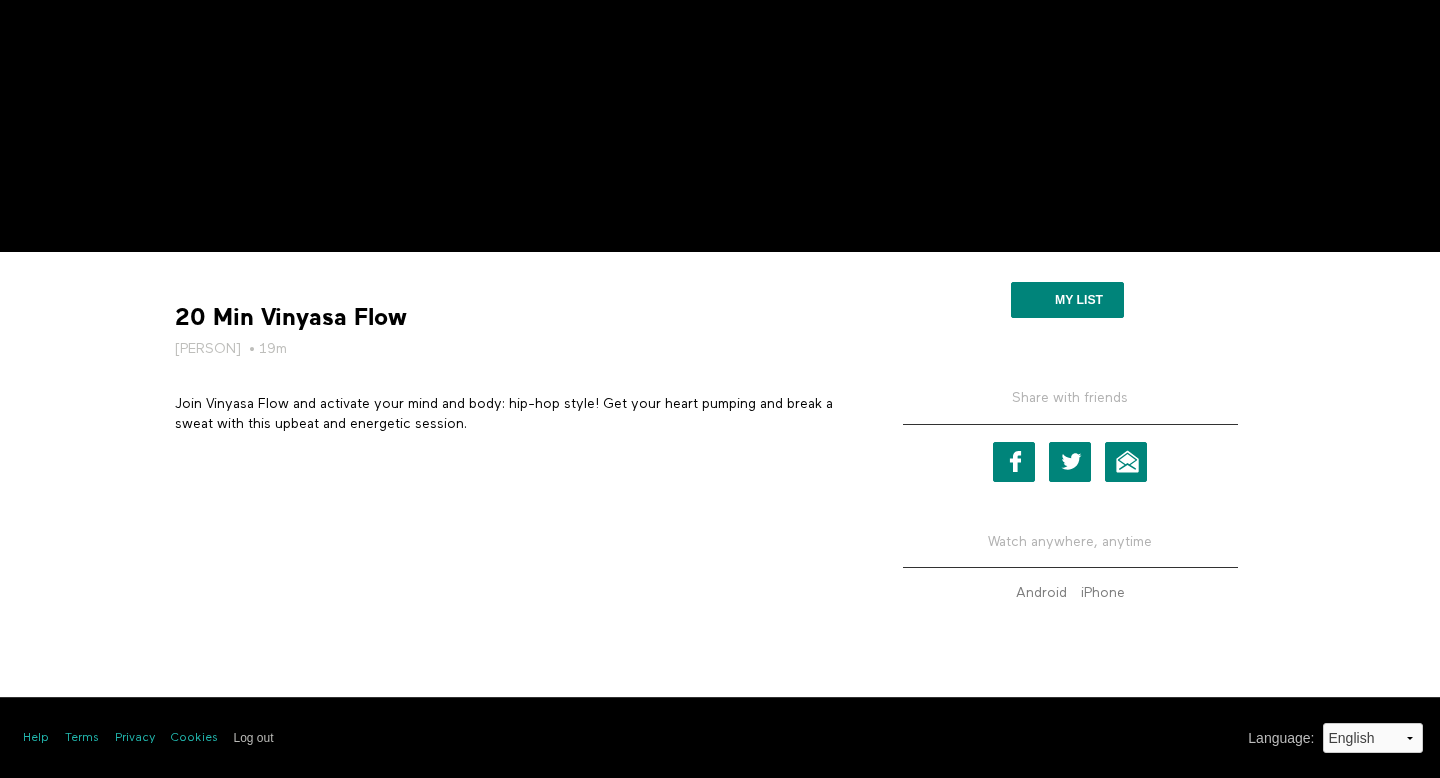 scroll, scrollTop: 0, scrollLeft: 0, axis: both 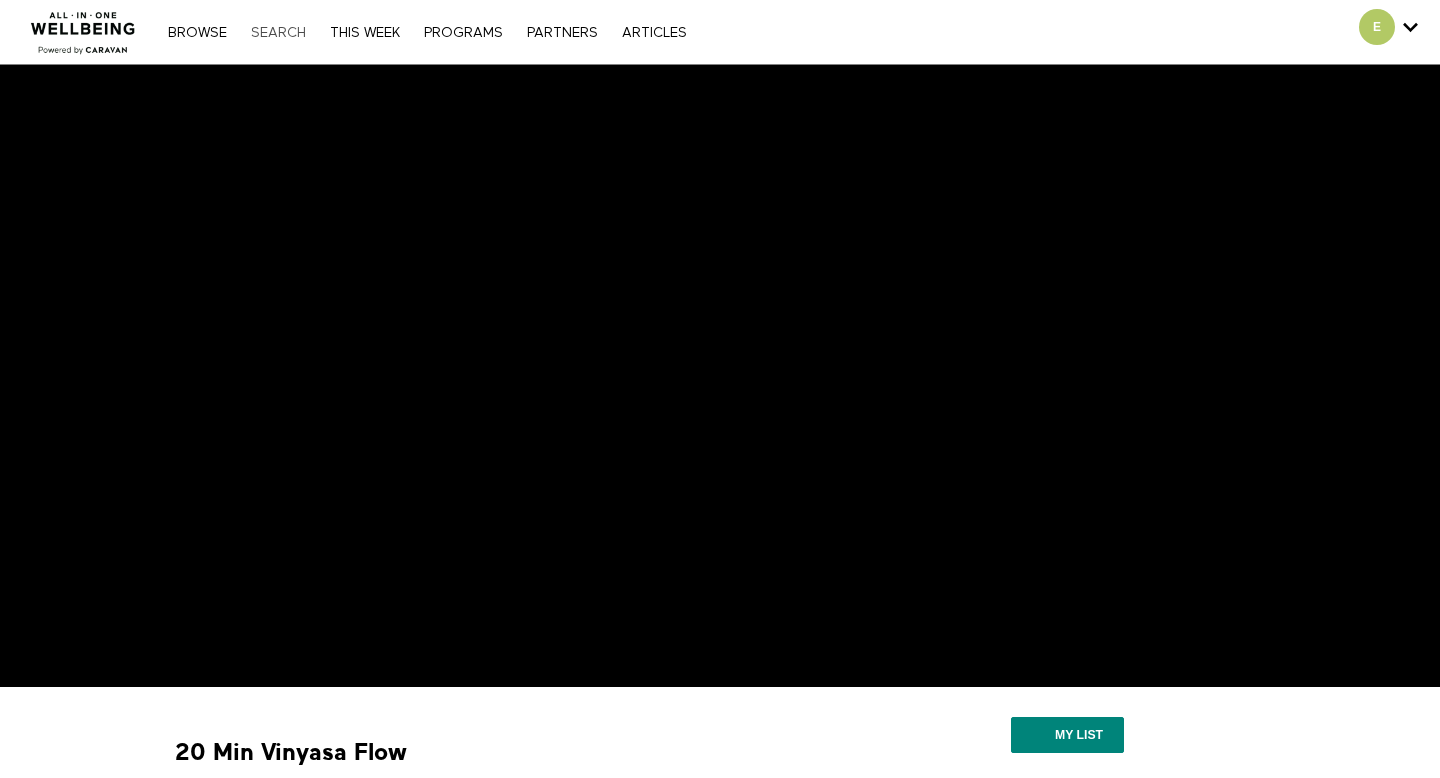 click on "Search" at bounding box center (278, 33) 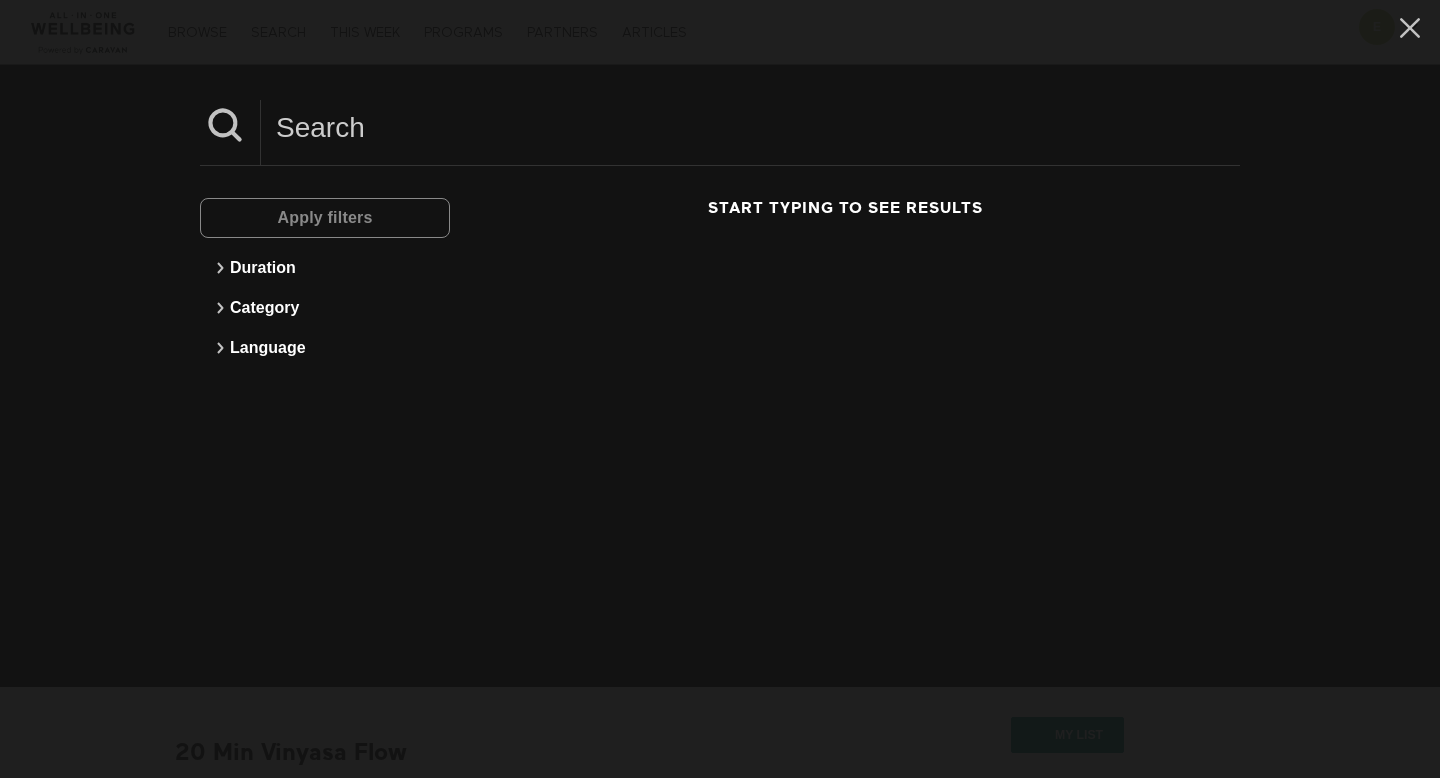 click at bounding box center (750, 127) 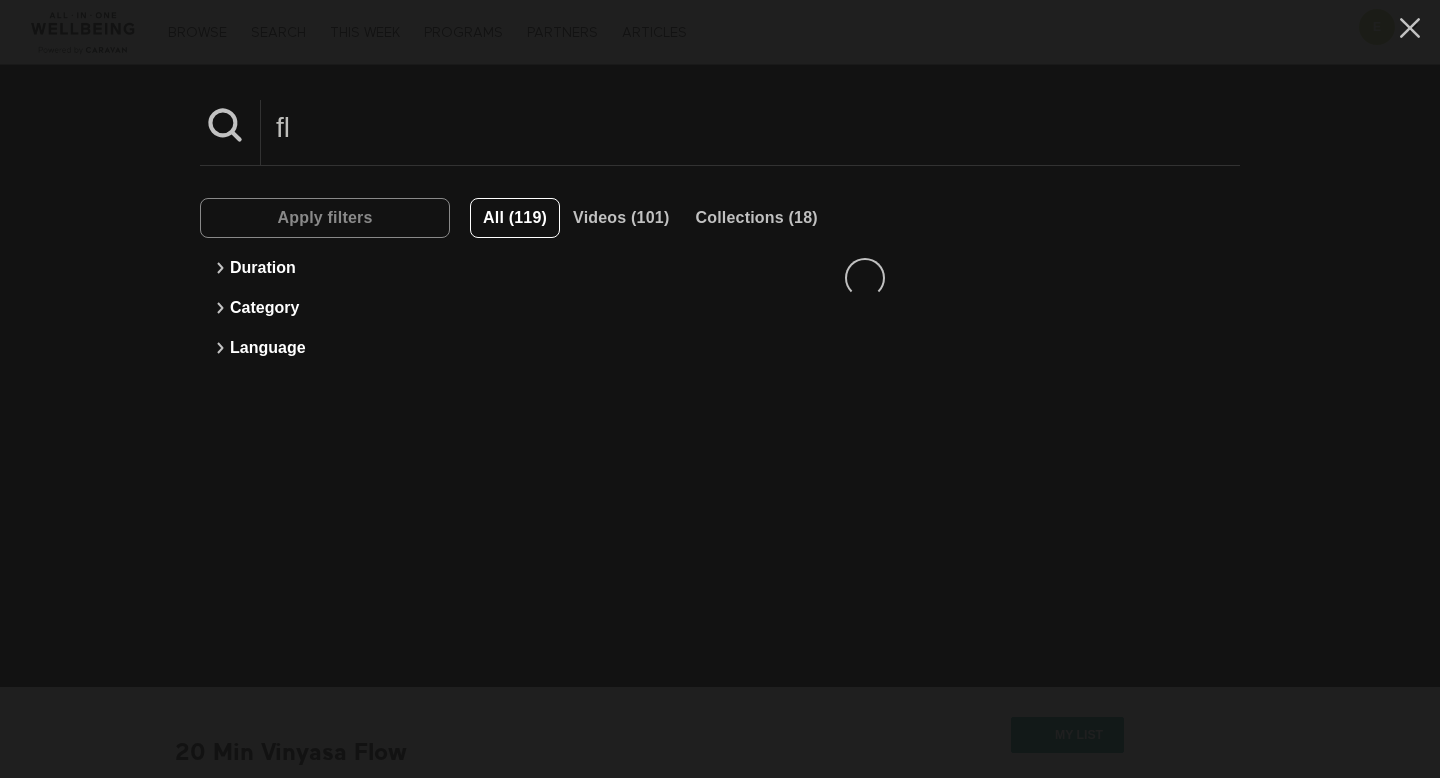 type on "f" 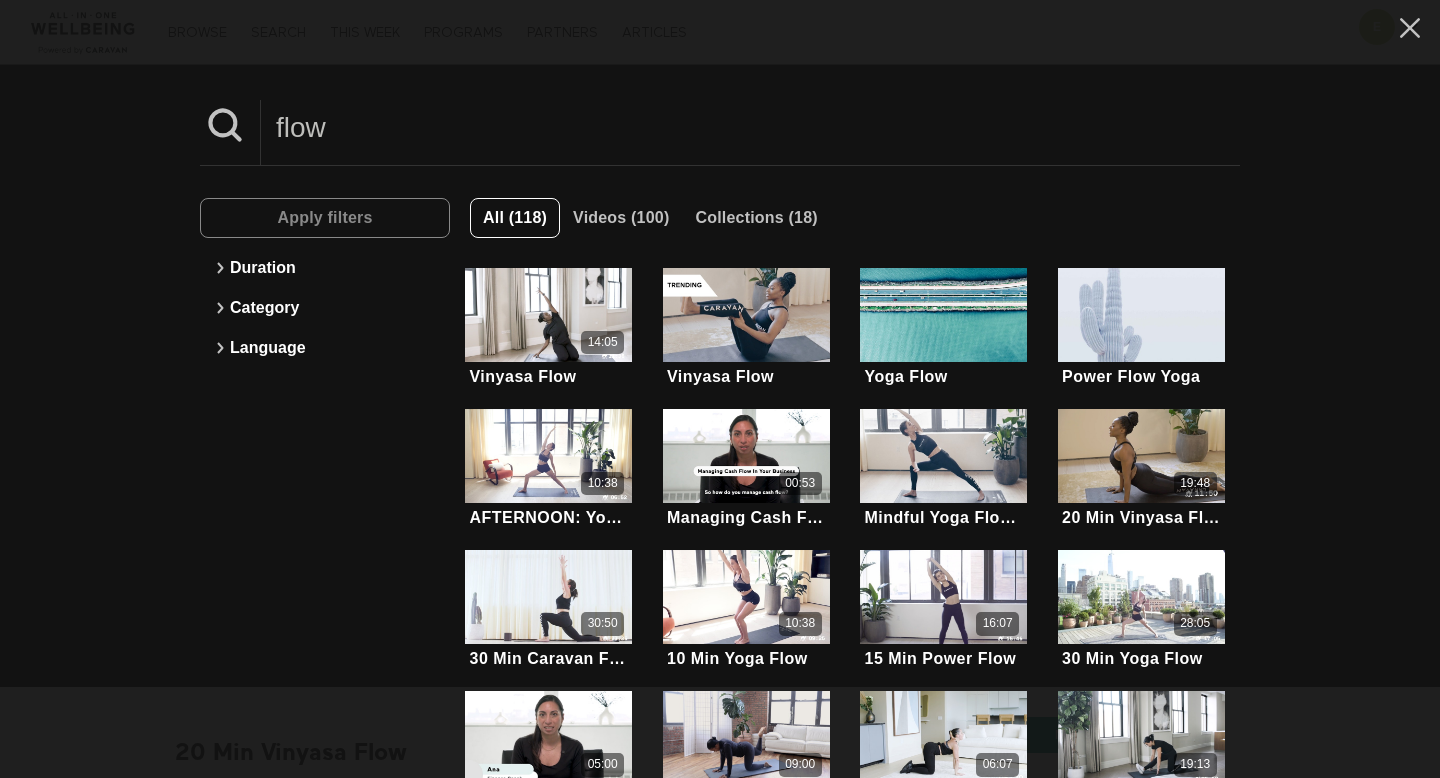 type on "flow" 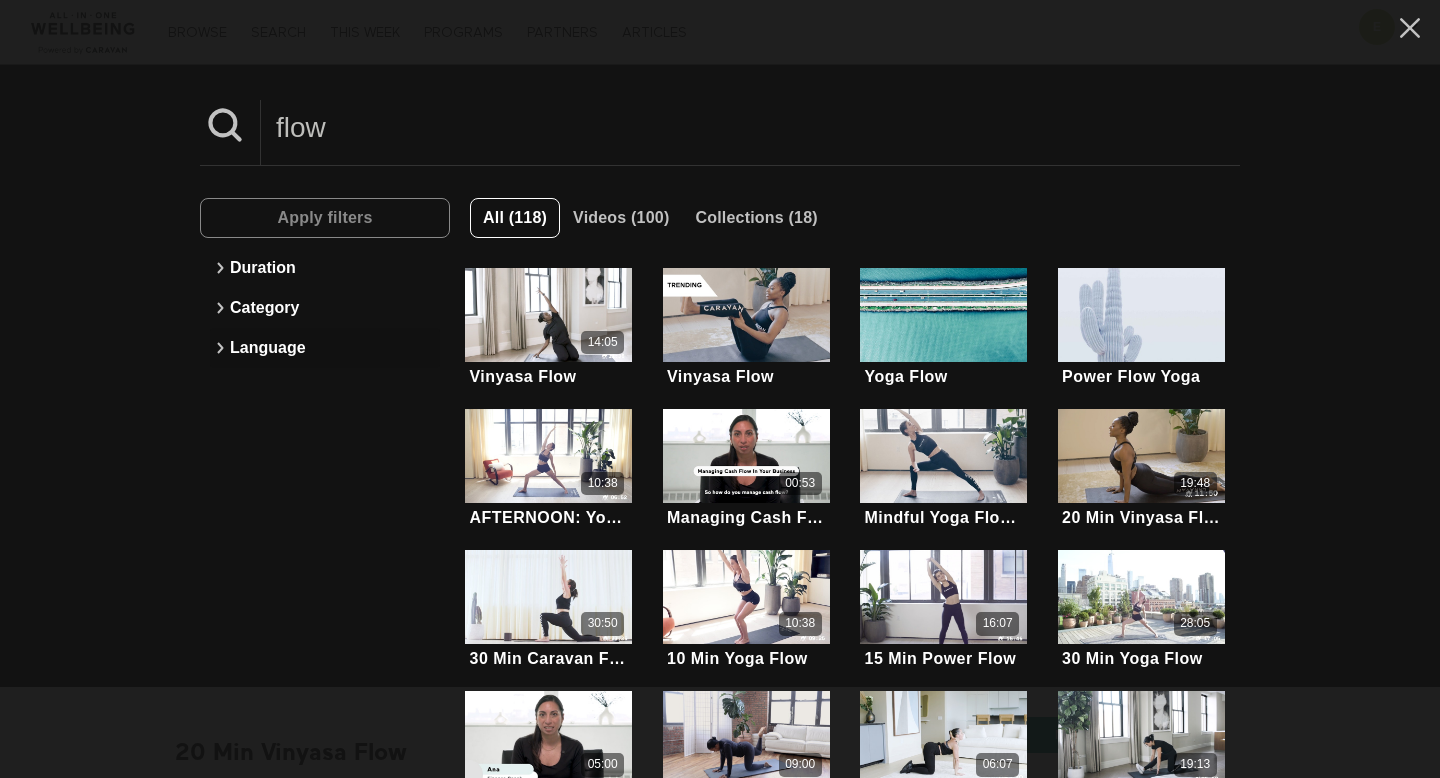 click on "Language" at bounding box center (325, 348) 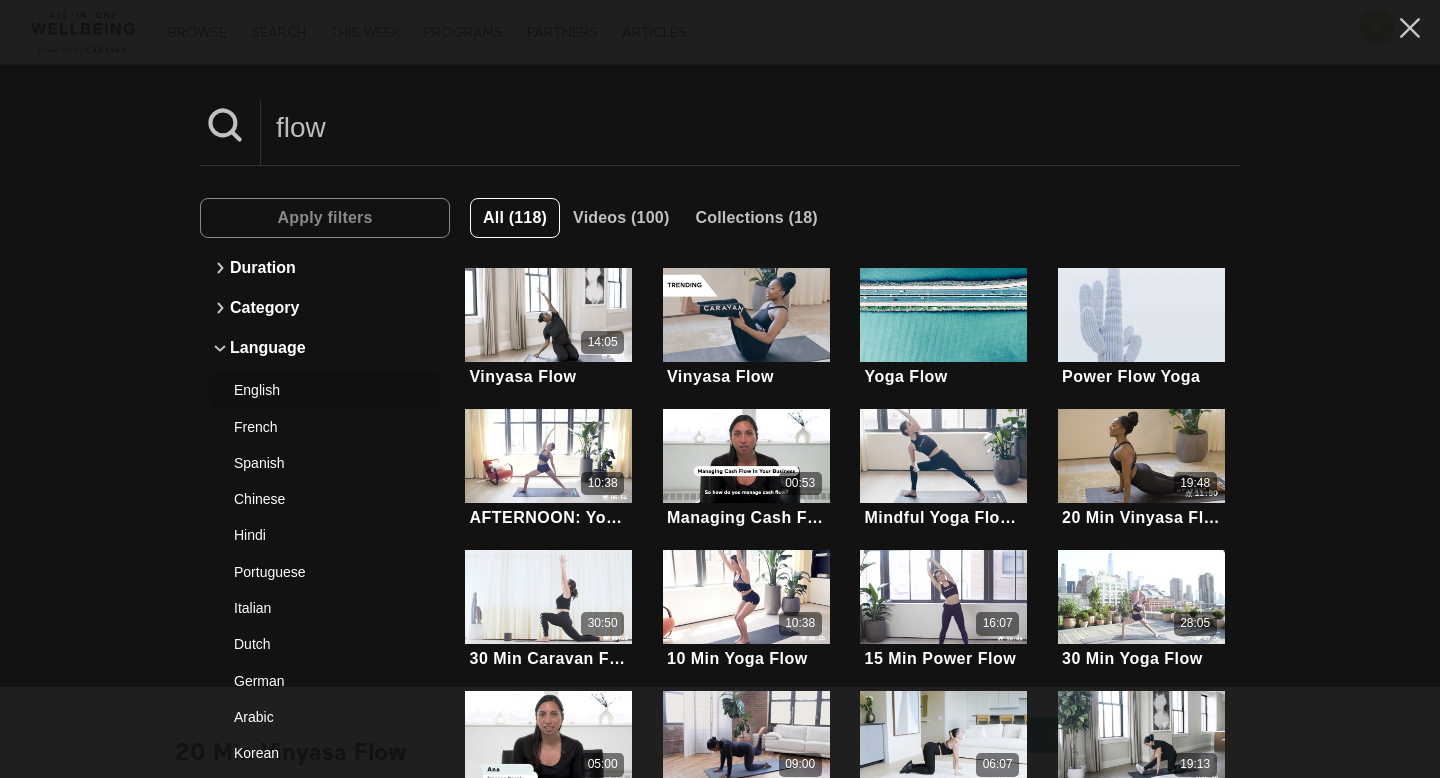 click on "English" at bounding box center [317, 390] 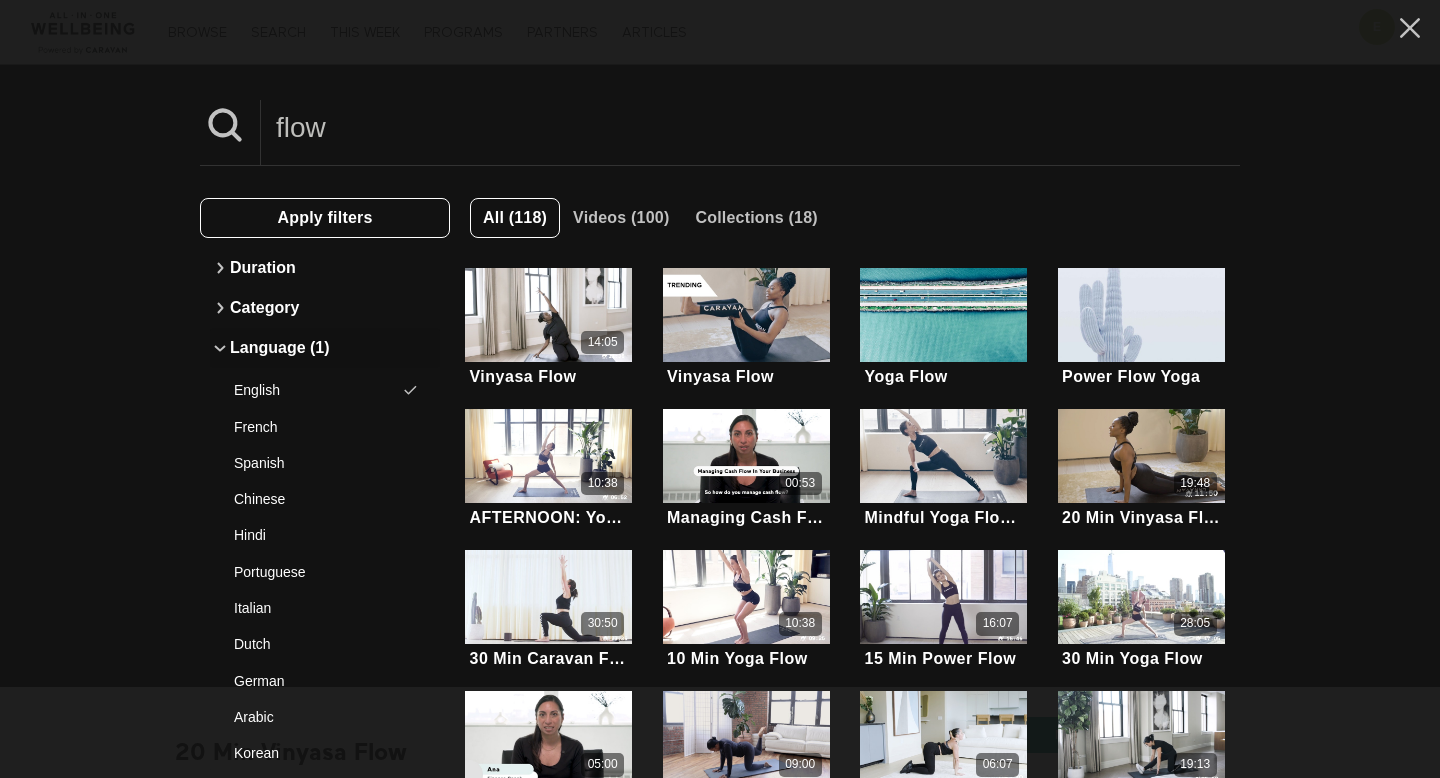 click on "Language (1)" at bounding box center [325, 348] 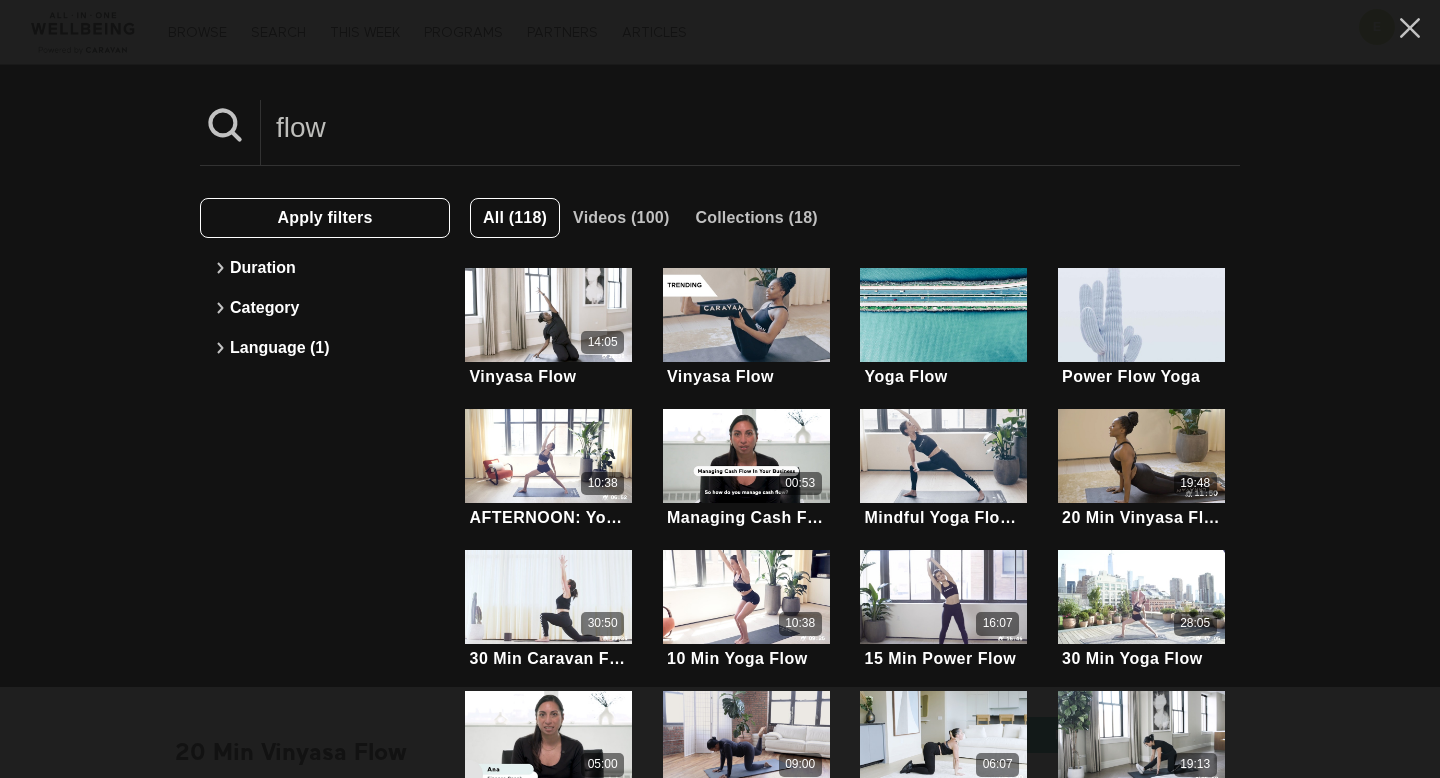 click on "Apply filters" at bounding box center (324, 218) 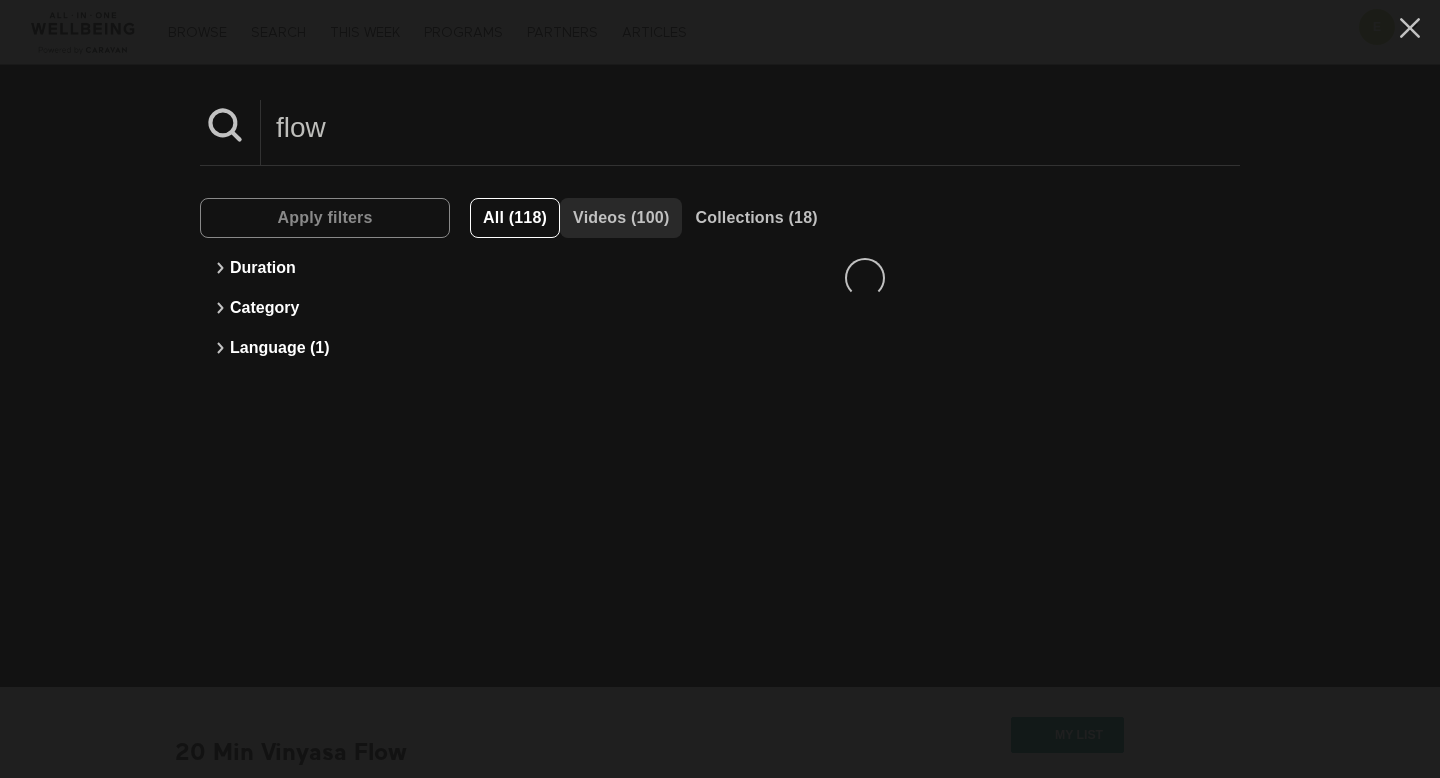 click on "Videos (100)" at bounding box center [621, 217] 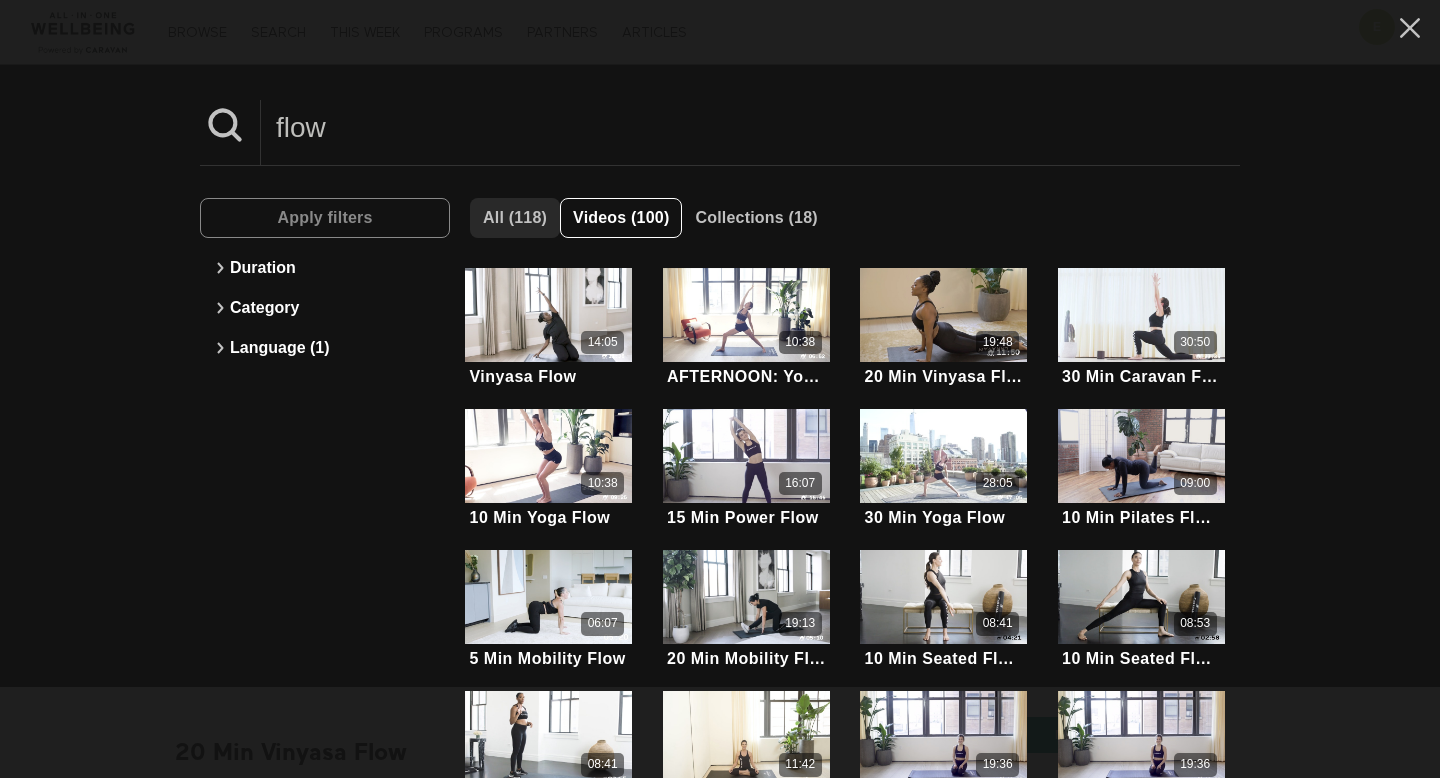 click on "All (118)" at bounding box center (515, 217) 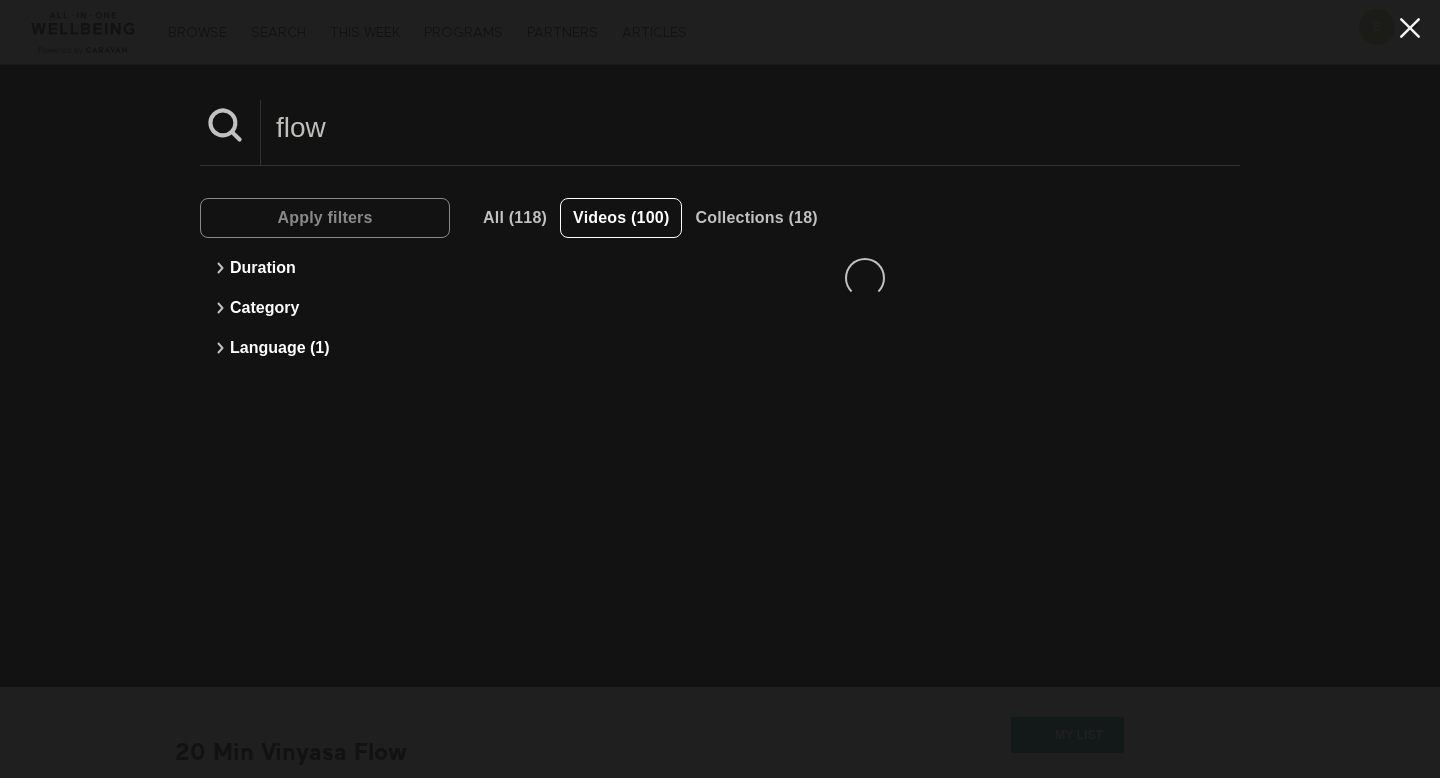 click 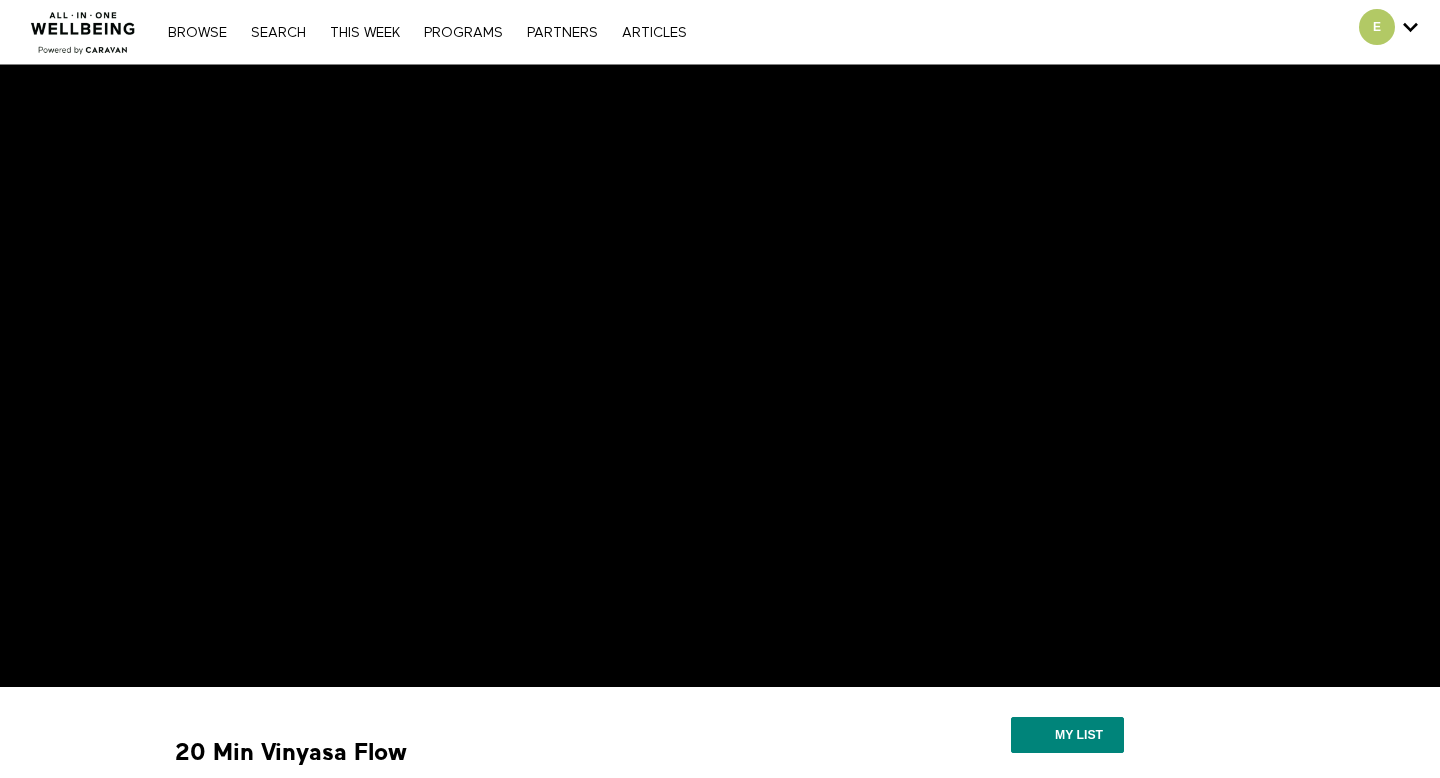 click at bounding box center (83, 27) 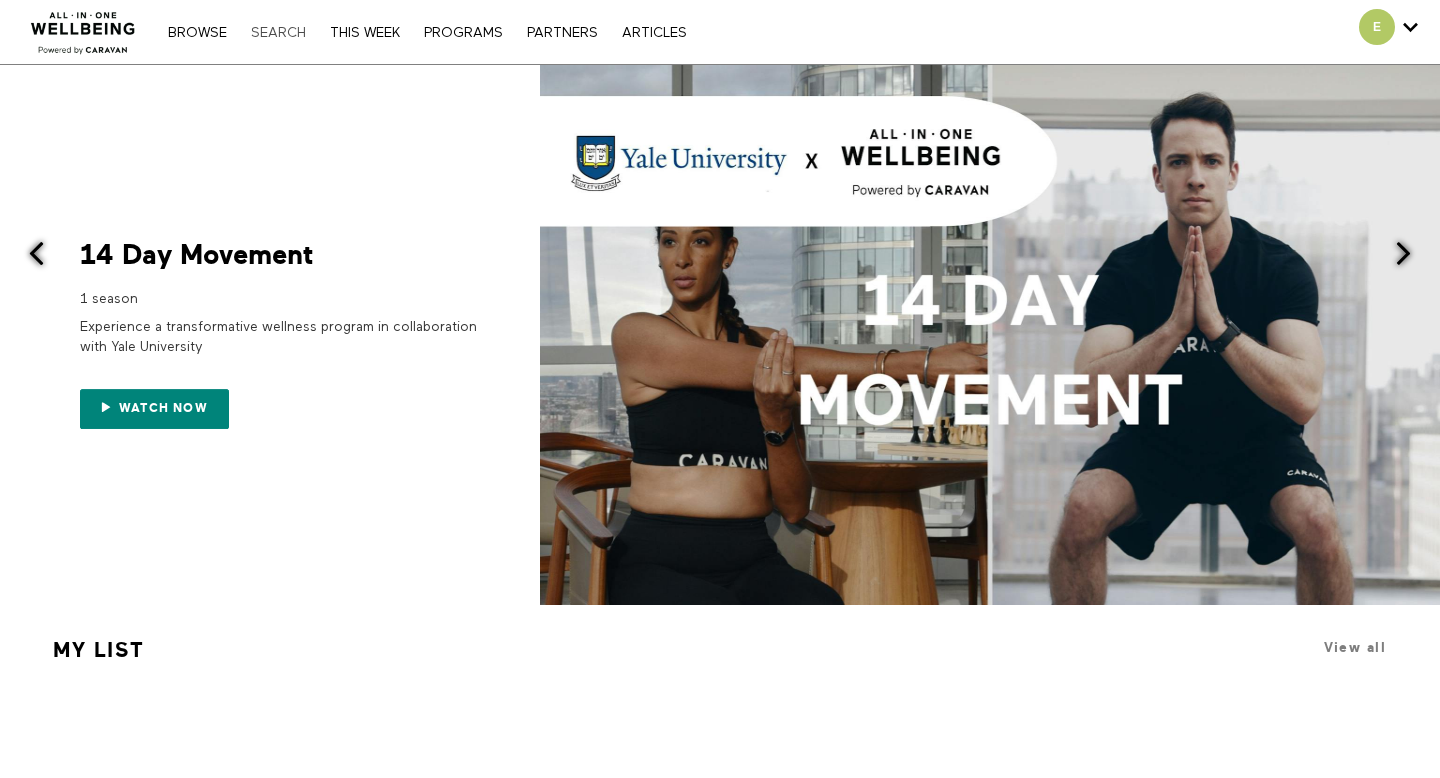 scroll, scrollTop: 0, scrollLeft: 0, axis: both 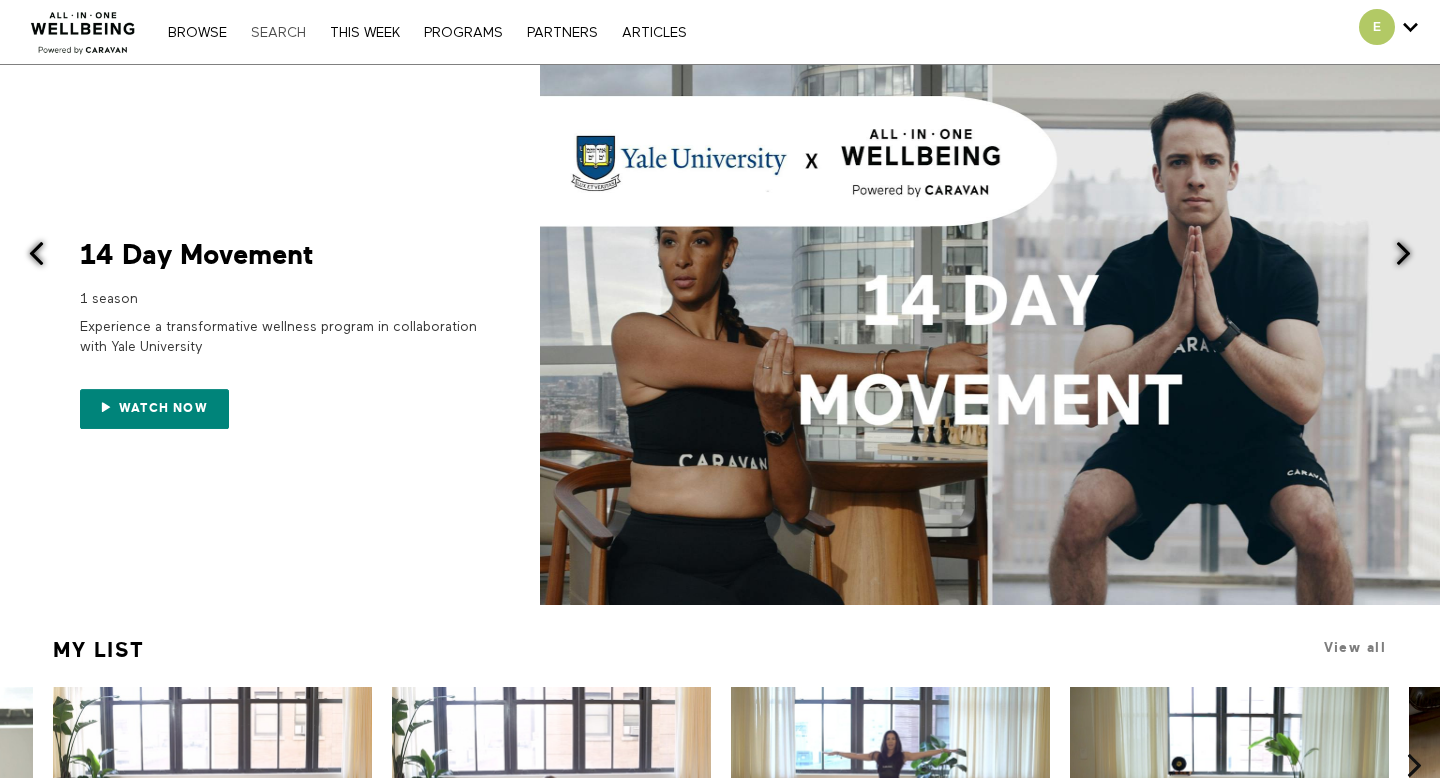 click on "Search" at bounding box center [278, 33] 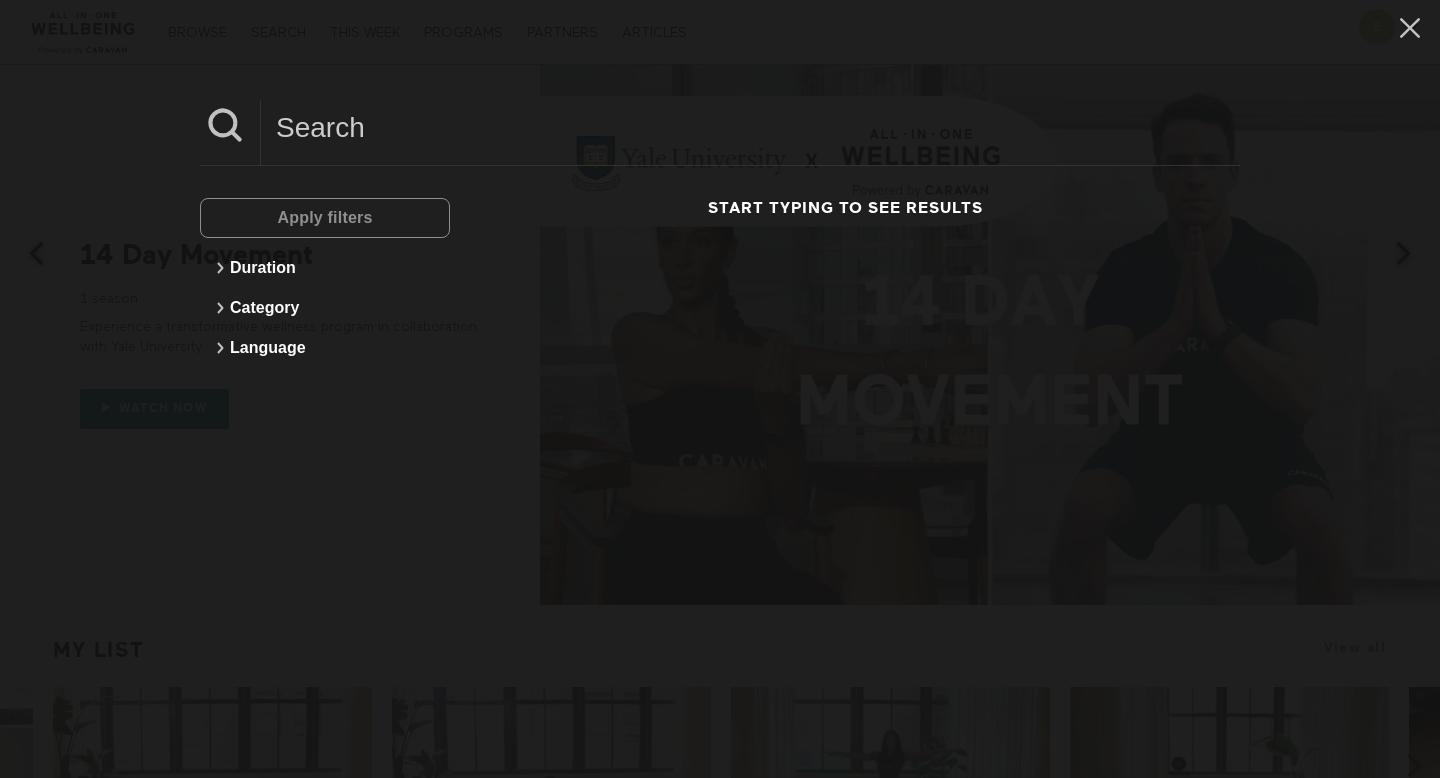click at bounding box center (750, 127) 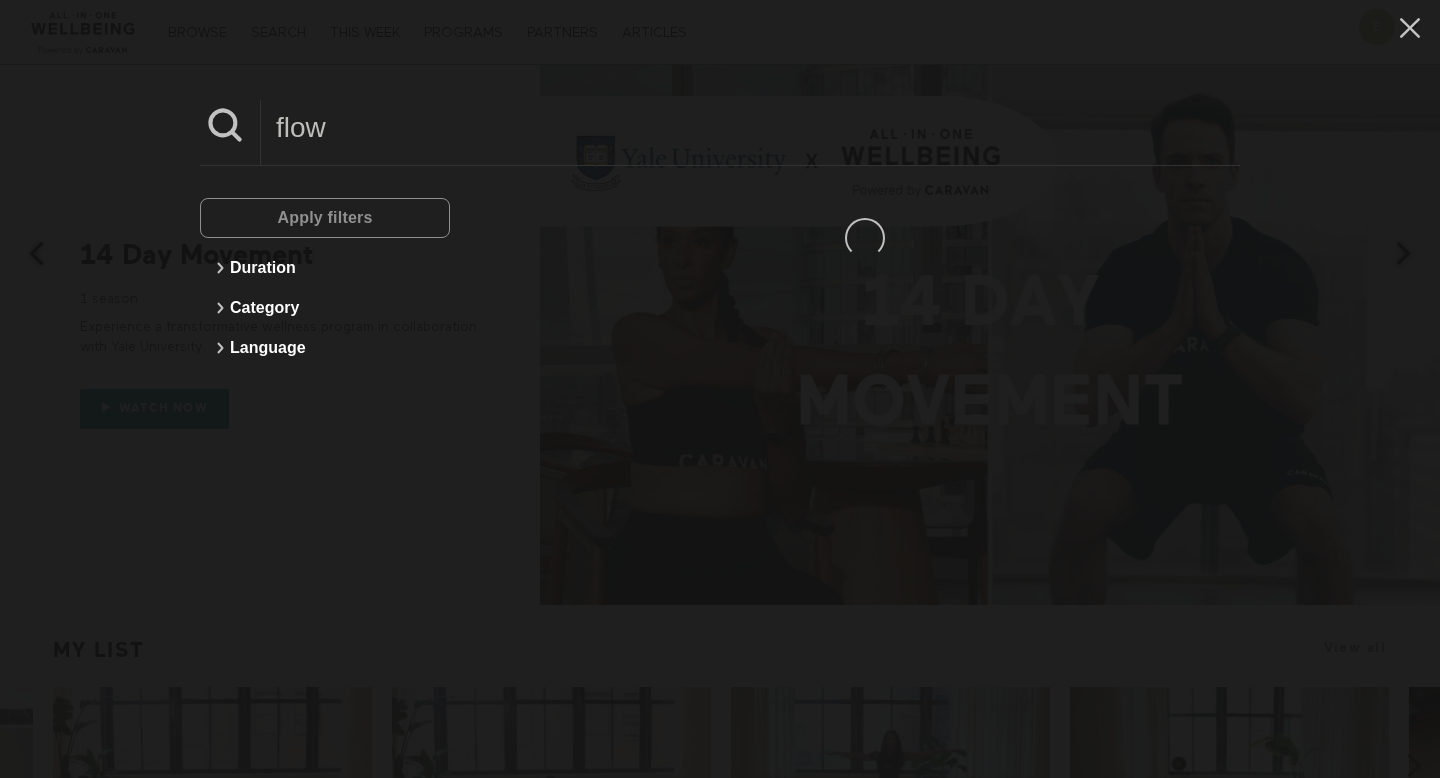 type on "flow" 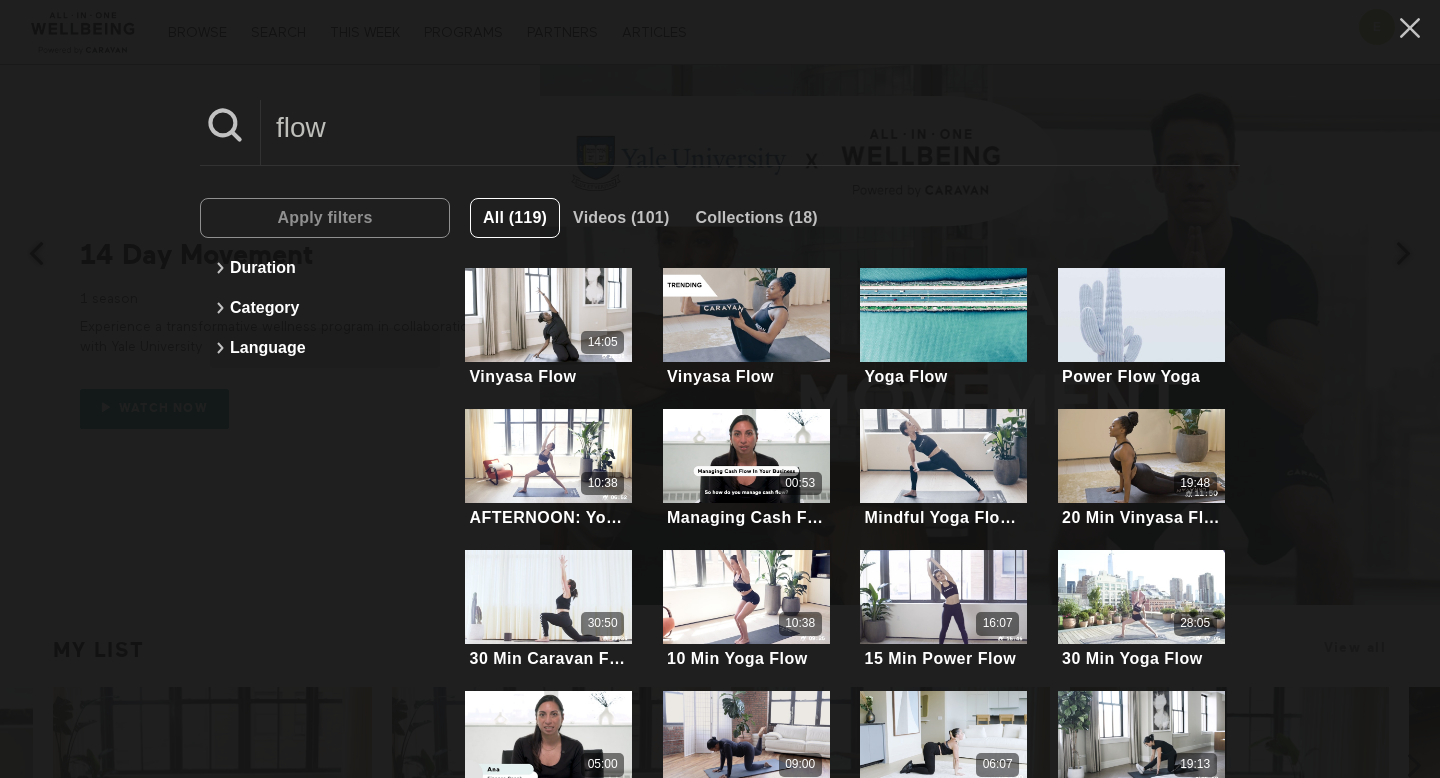 click on "Language" at bounding box center [325, 348] 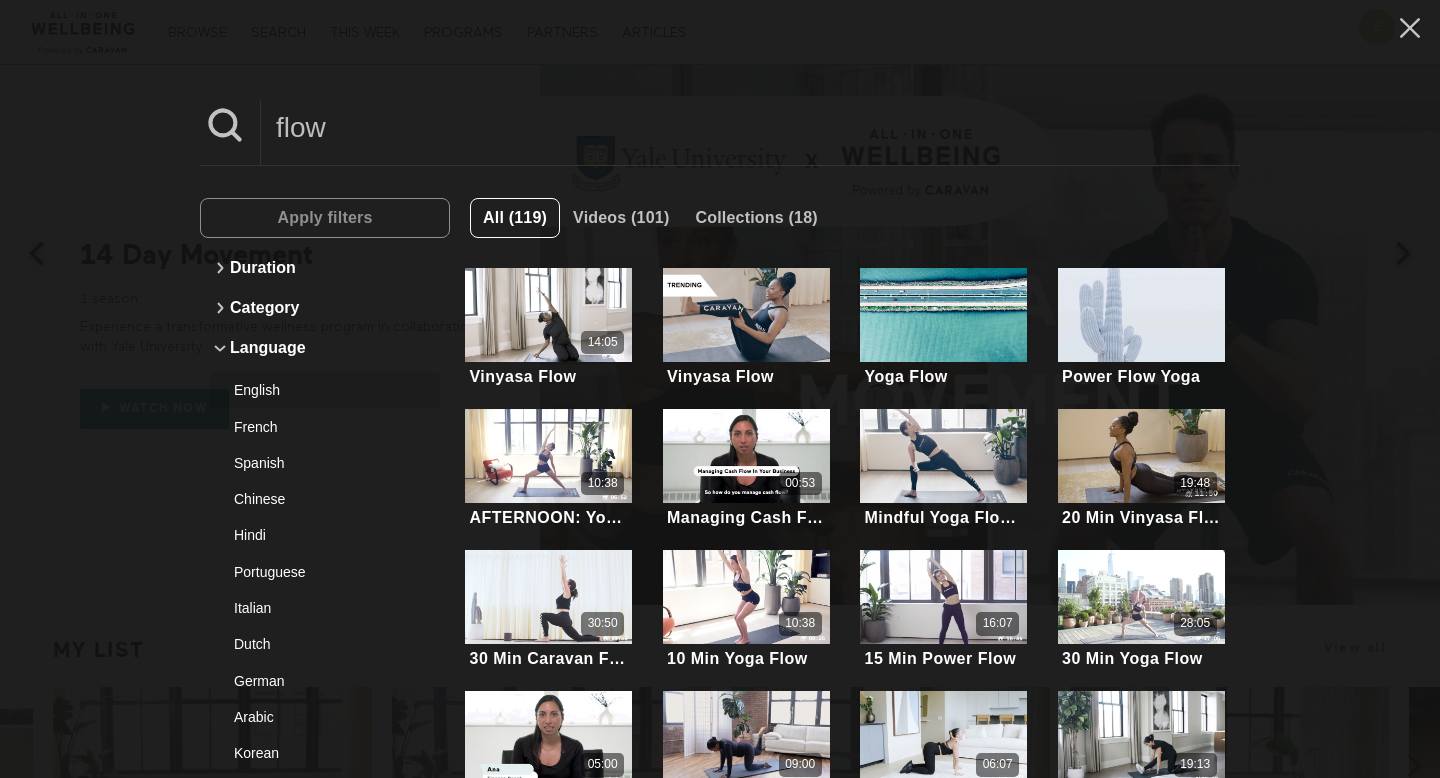 click on "English" at bounding box center (317, 390) 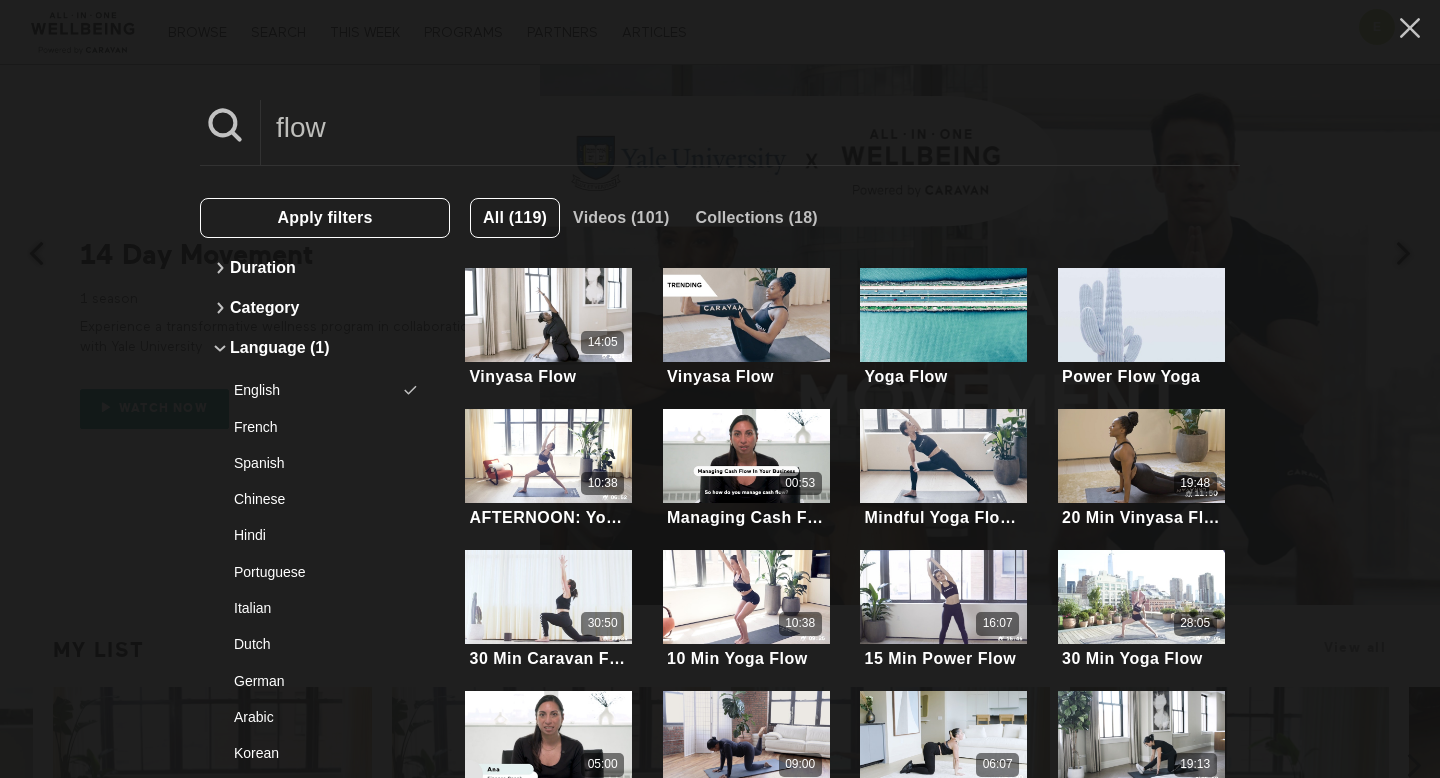 click on "Apply filters" at bounding box center (325, 218) 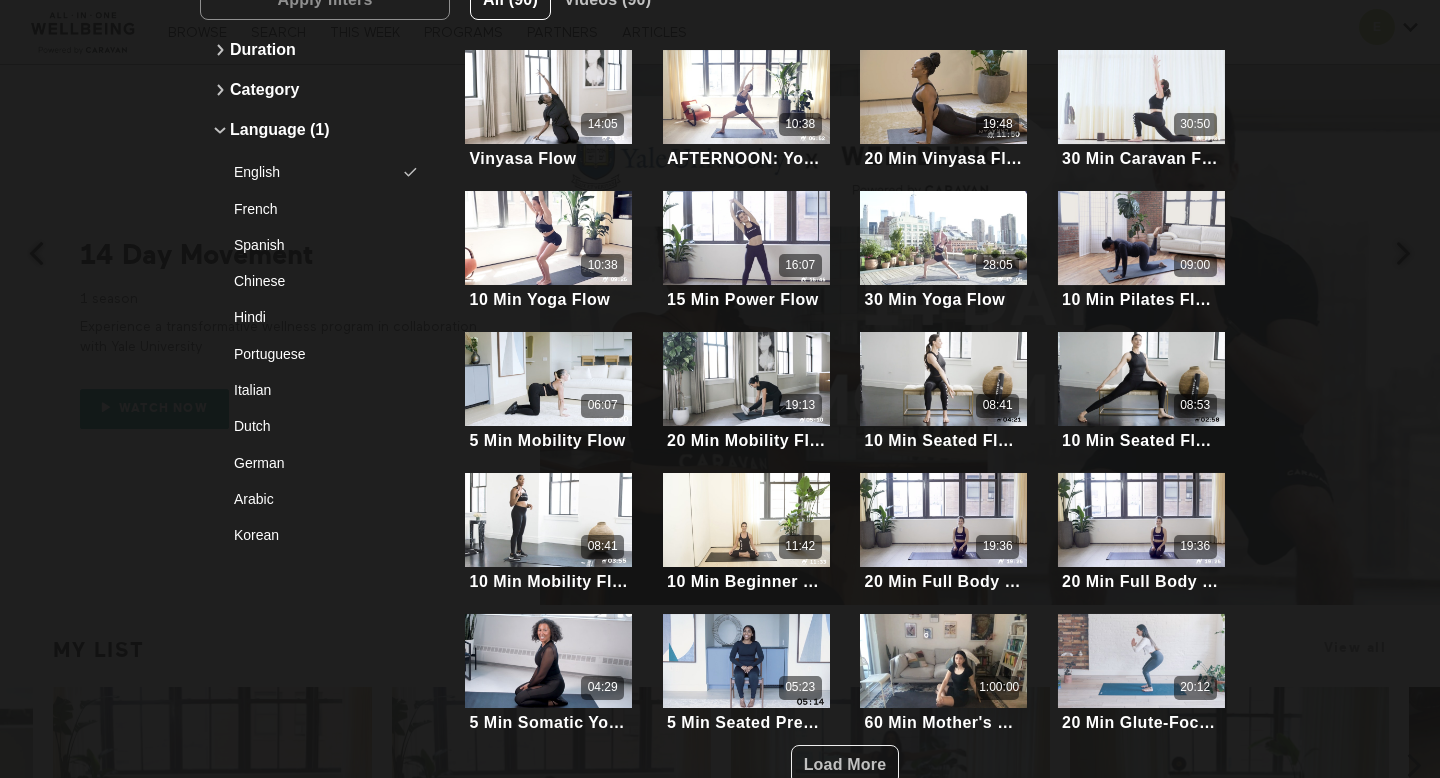 scroll, scrollTop: 254, scrollLeft: 0, axis: vertical 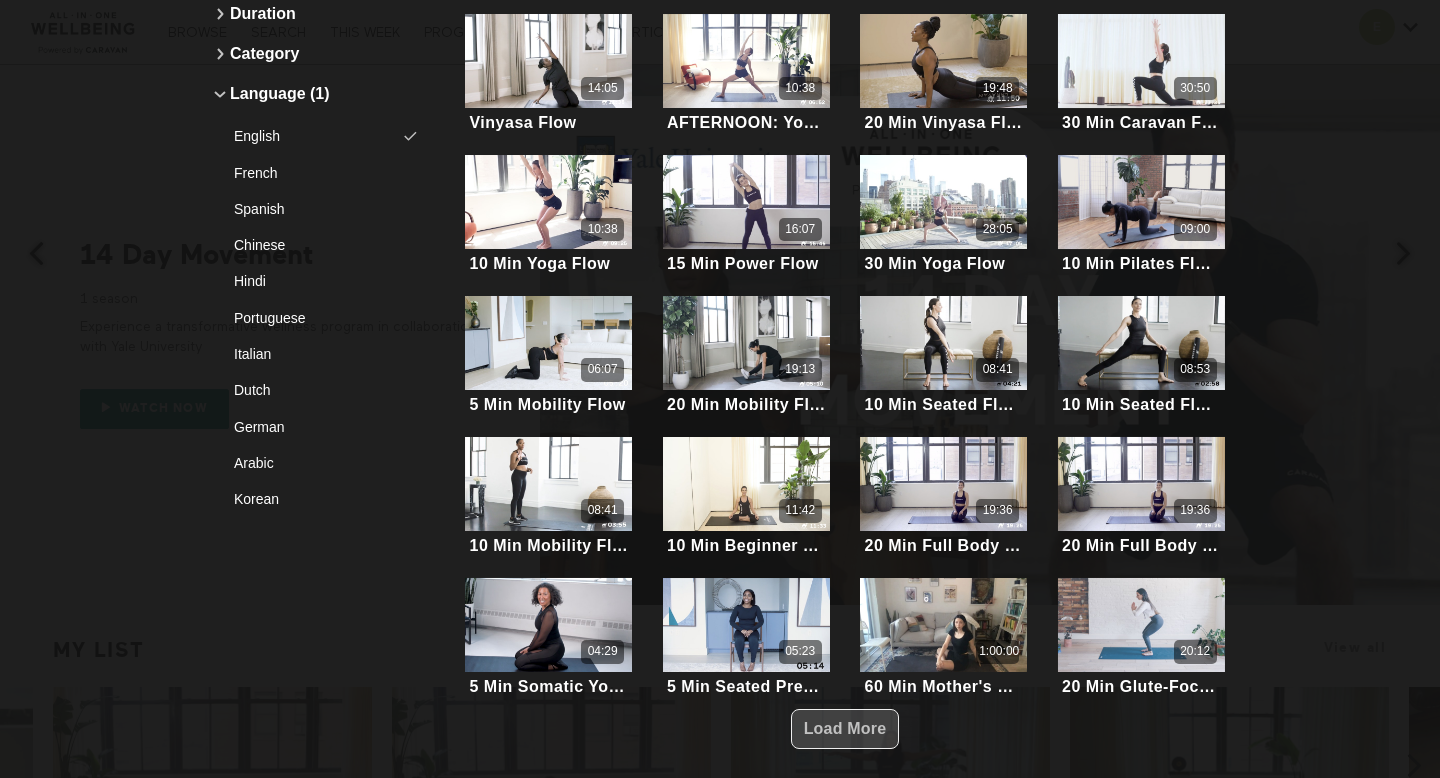 click on "Load More" at bounding box center [845, 728] 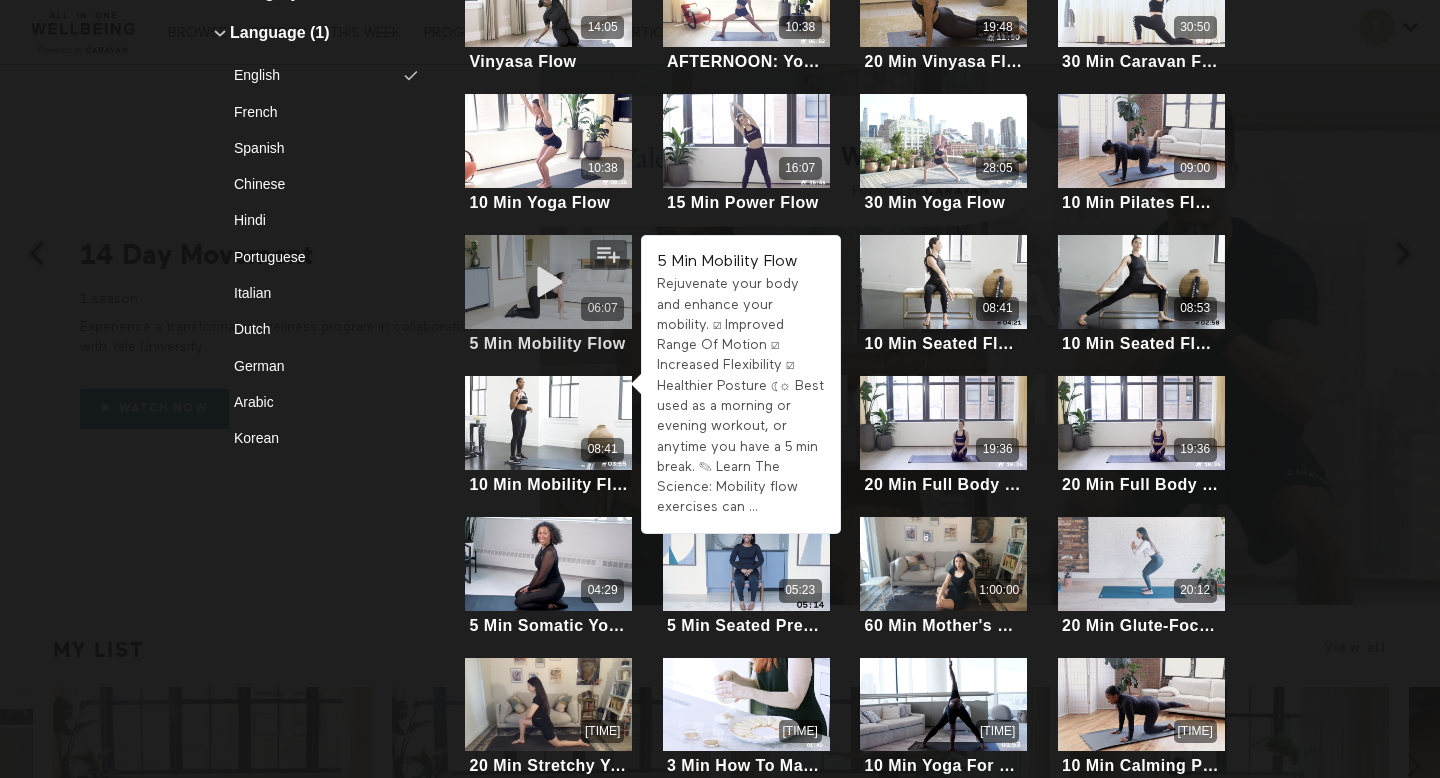 scroll, scrollTop: 327, scrollLeft: 0, axis: vertical 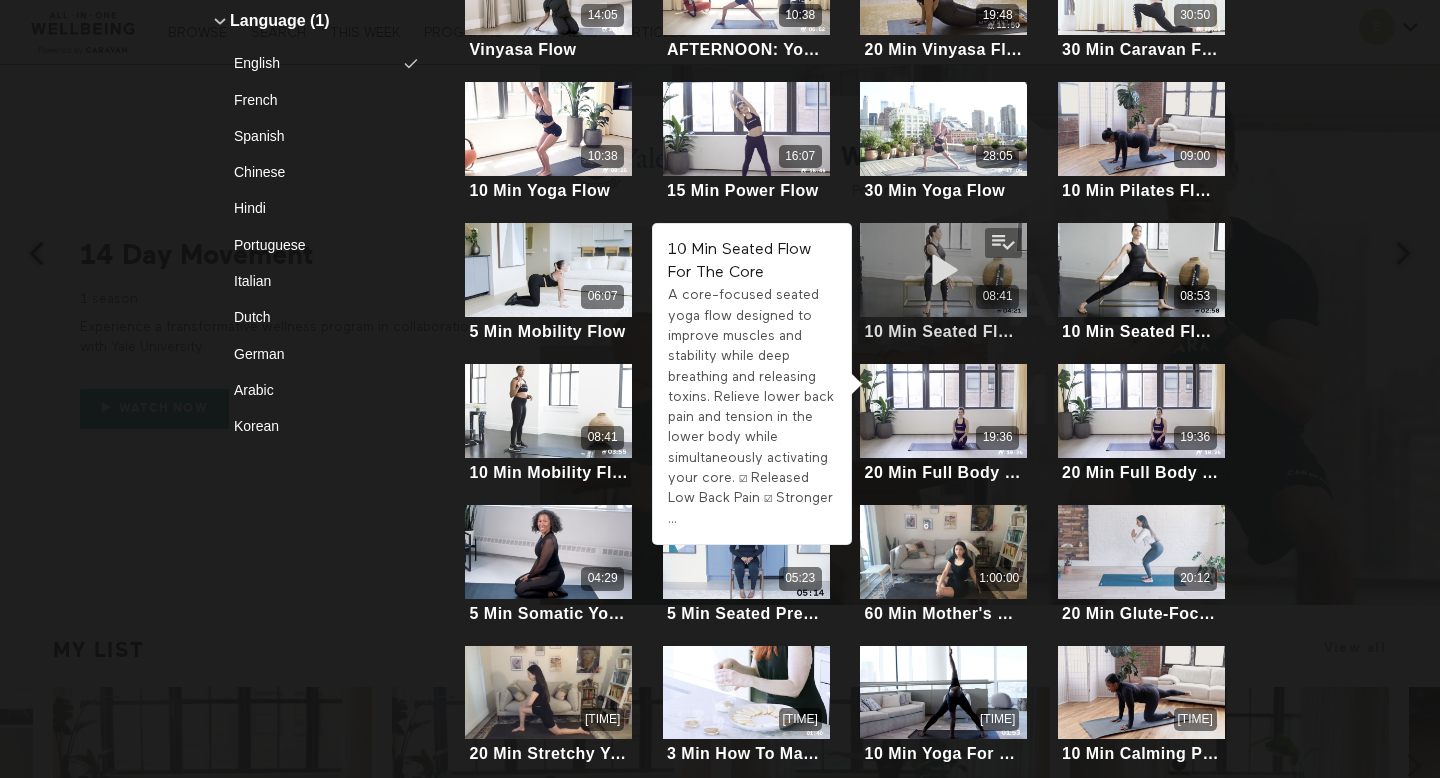 click at bounding box center (944, 269) 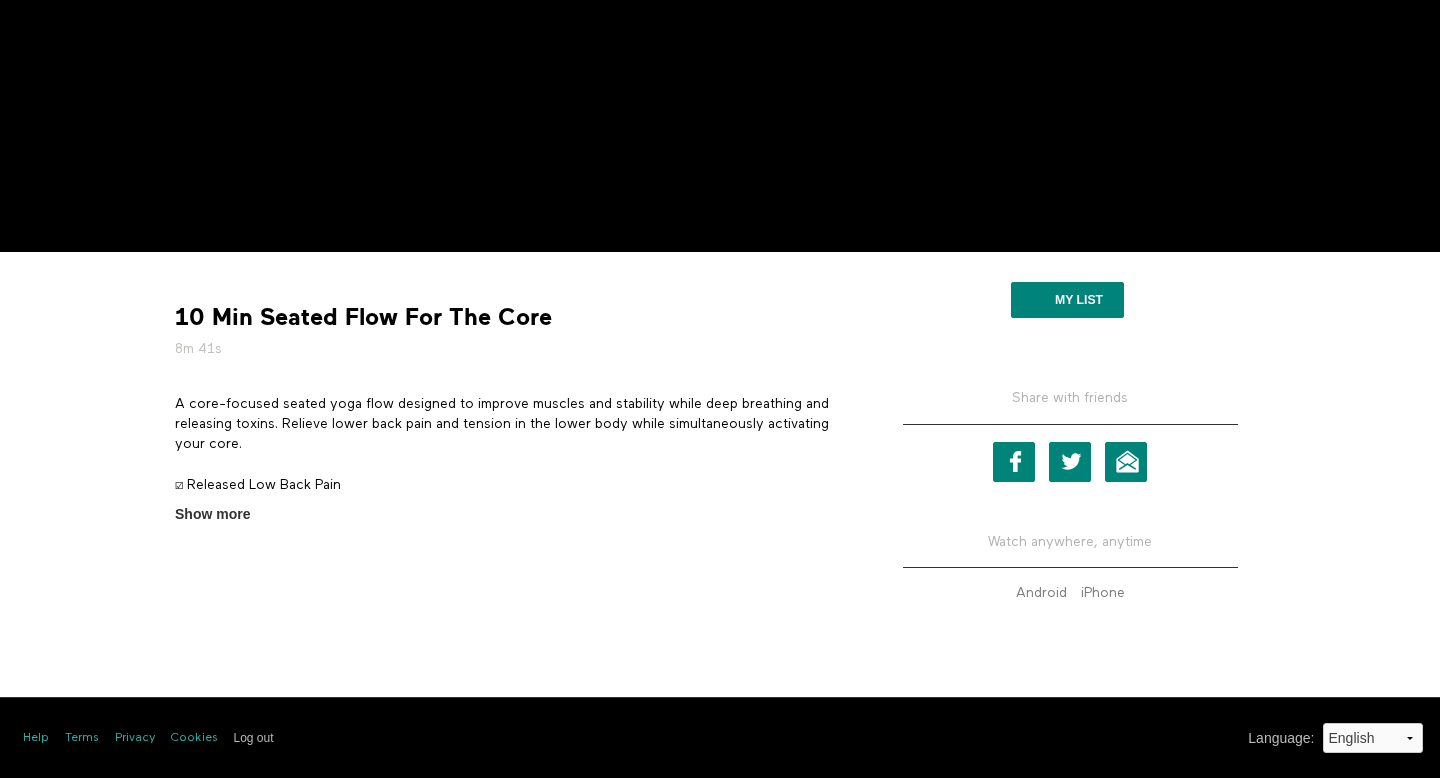 scroll, scrollTop: 430, scrollLeft: 0, axis: vertical 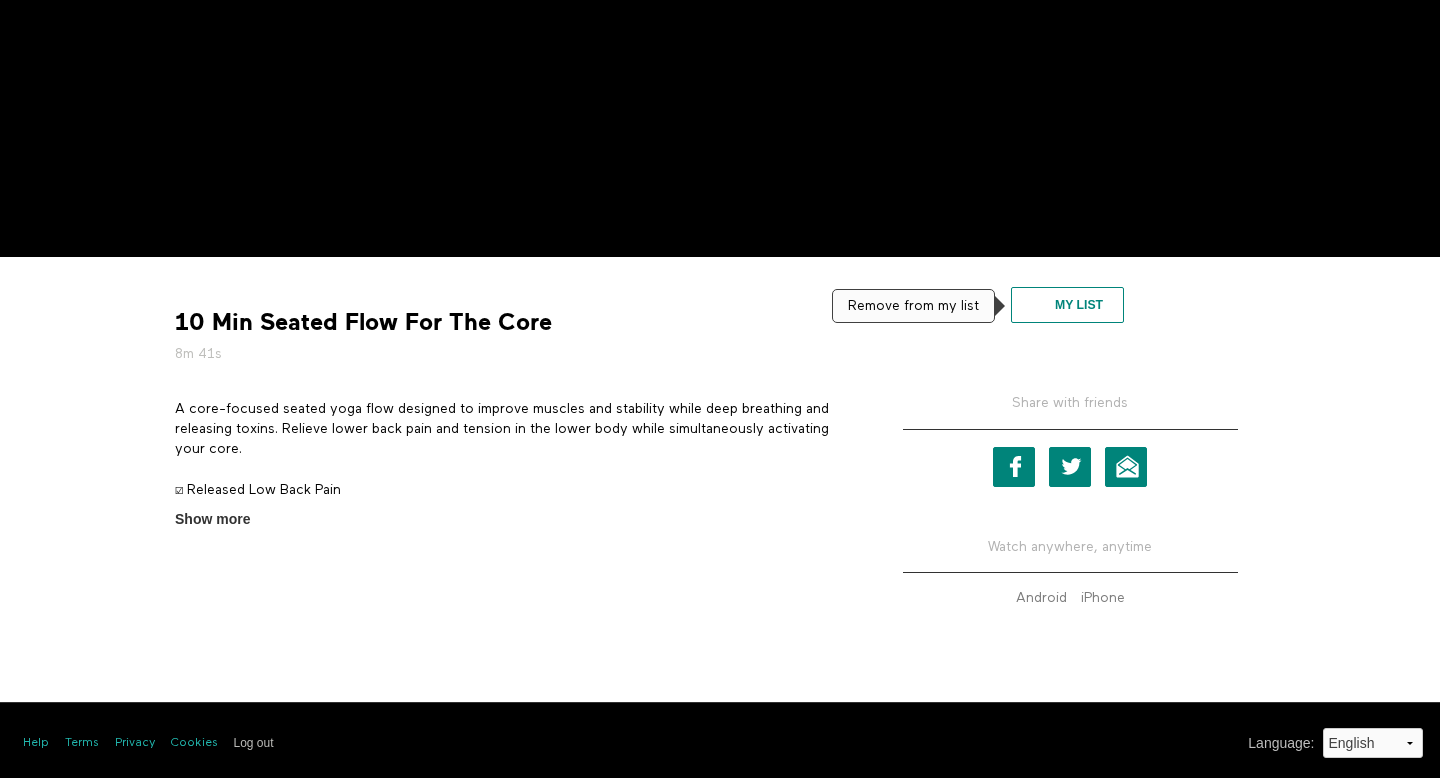 click on "My list" at bounding box center (1067, 305) 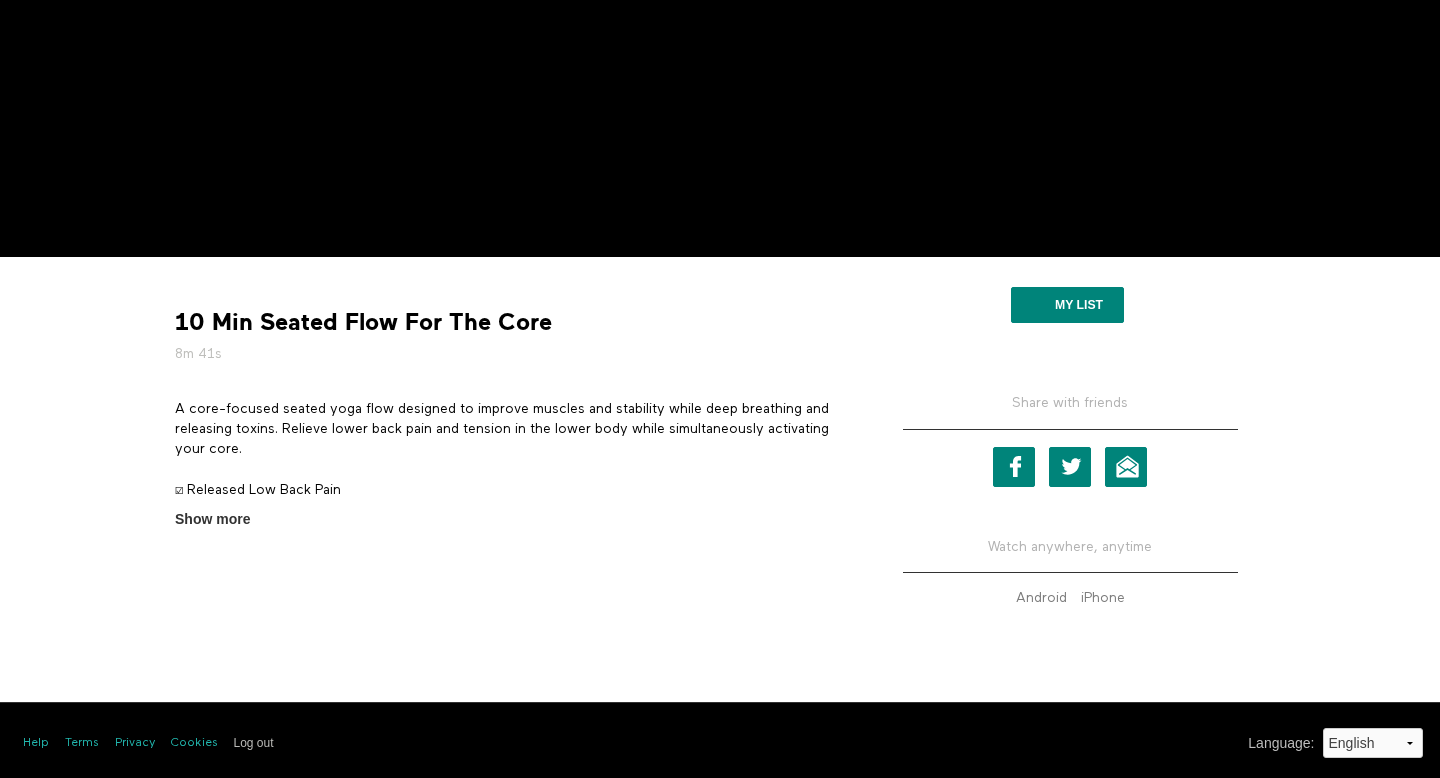 scroll, scrollTop: 0, scrollLeft: 0, axis: both 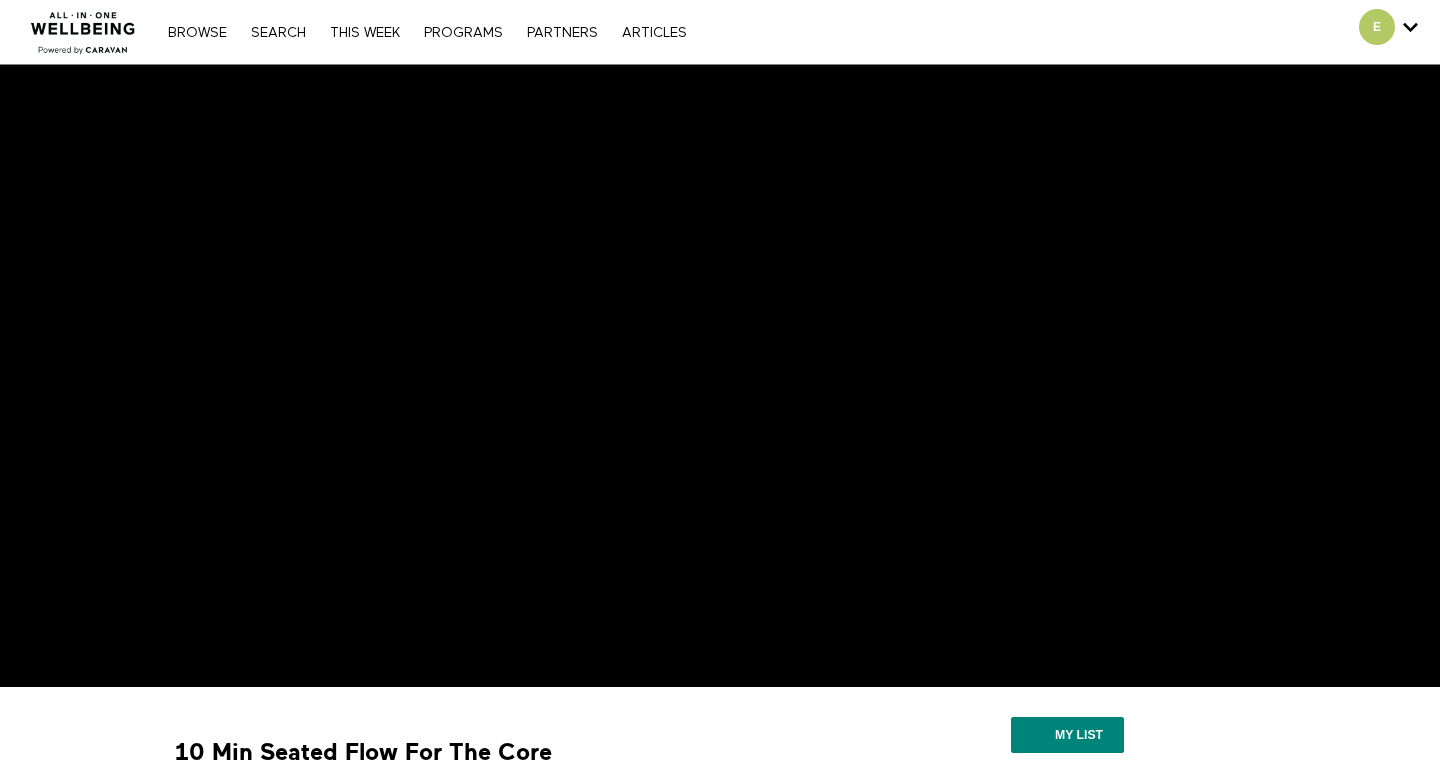 click at bounding box center (83, 27) 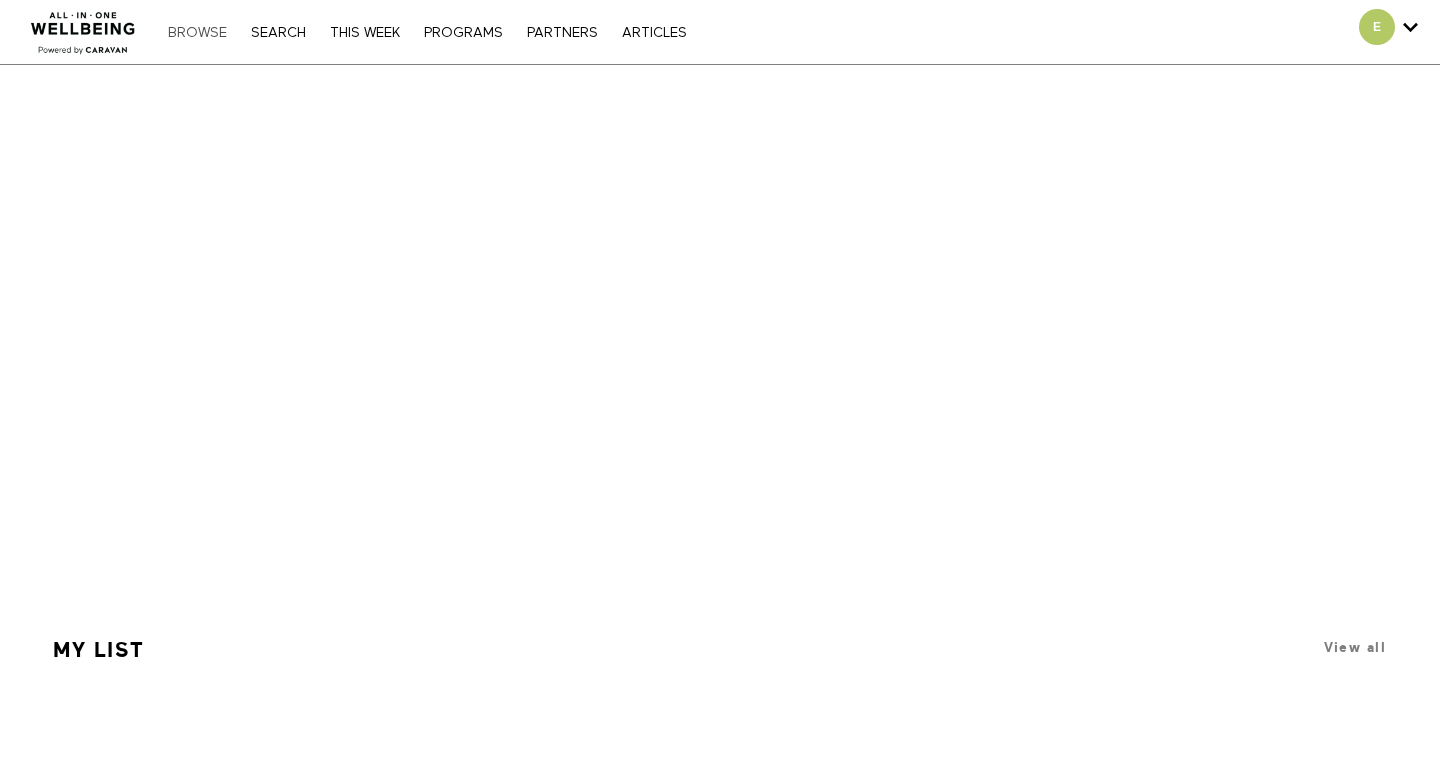 scroll, scrollTop: 0, scrollLeft: 0, axis: both 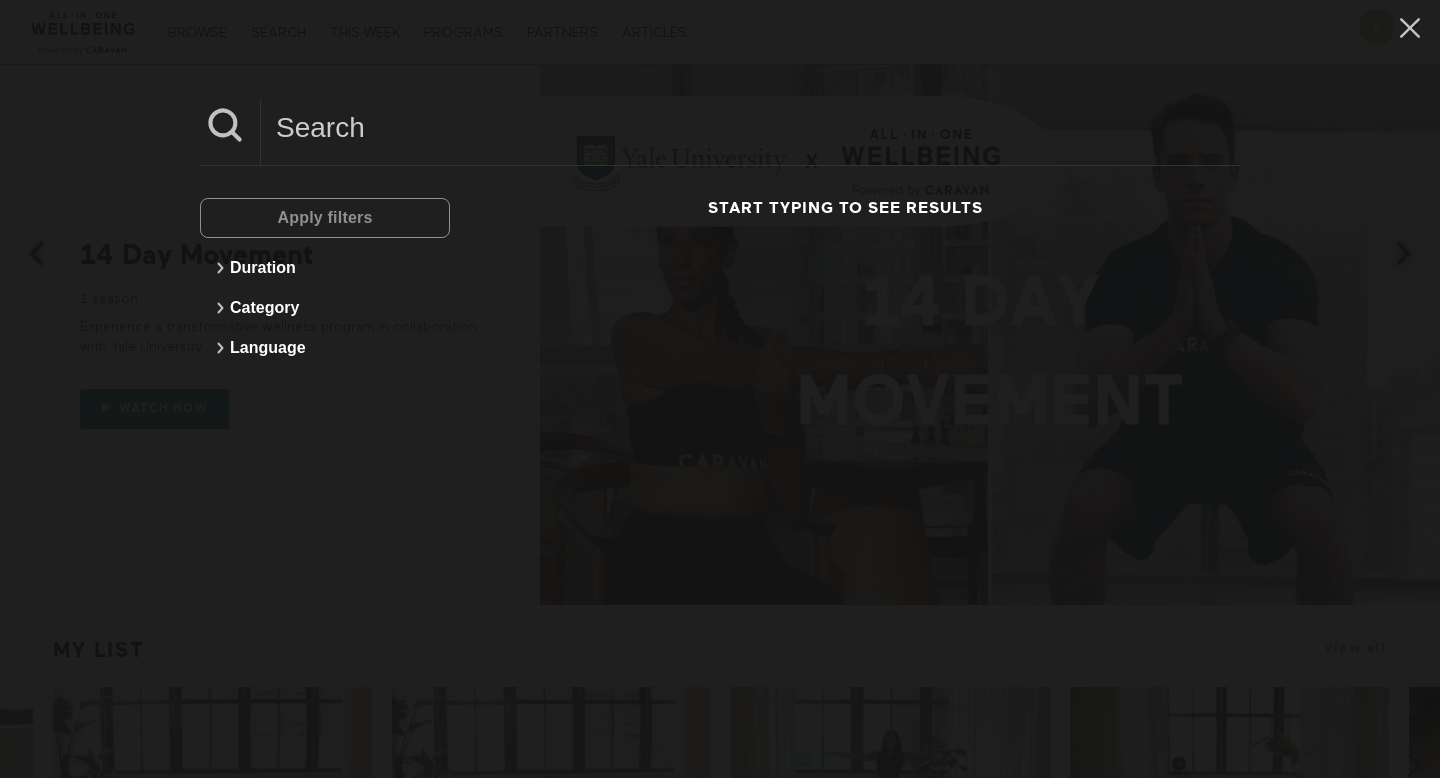 click at bounding box center [750, 127] 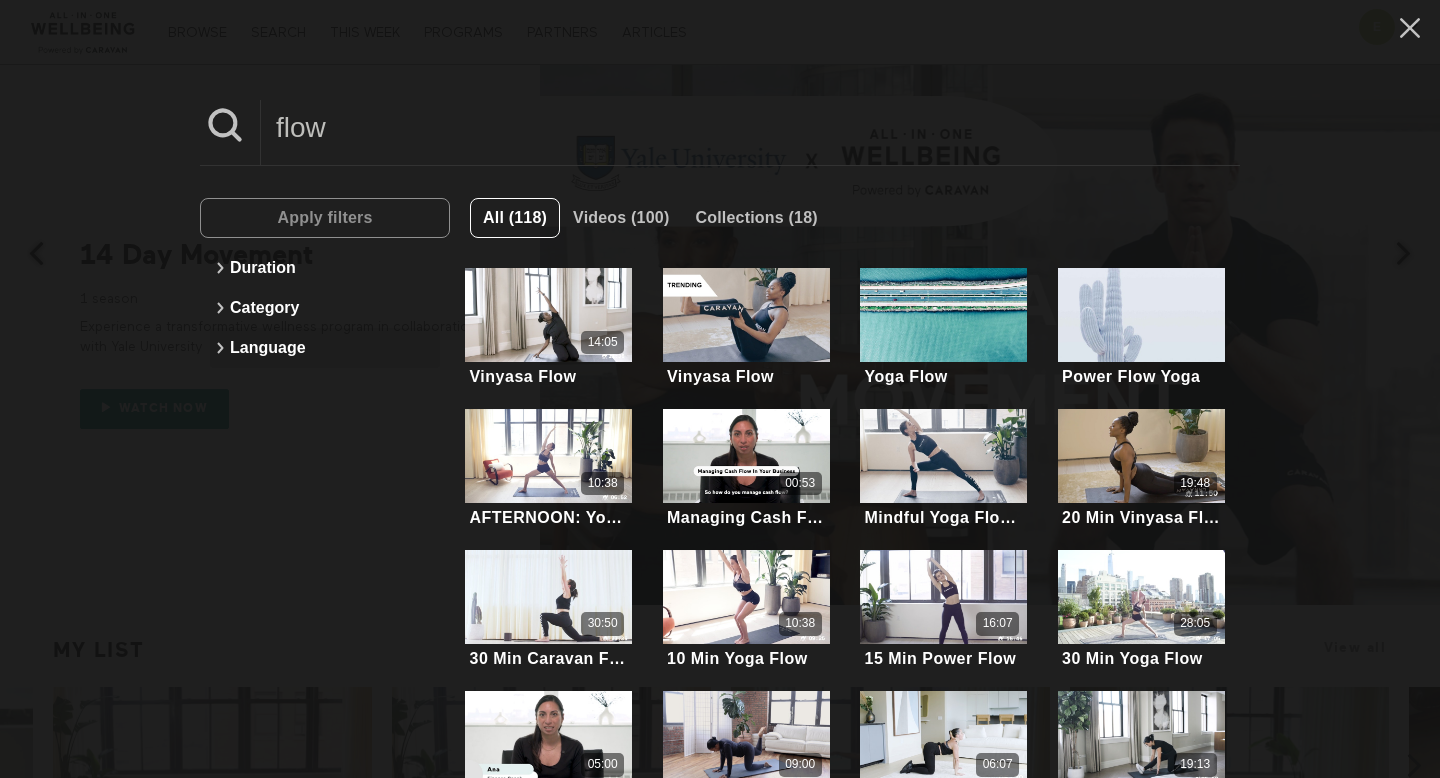 type on "flow" 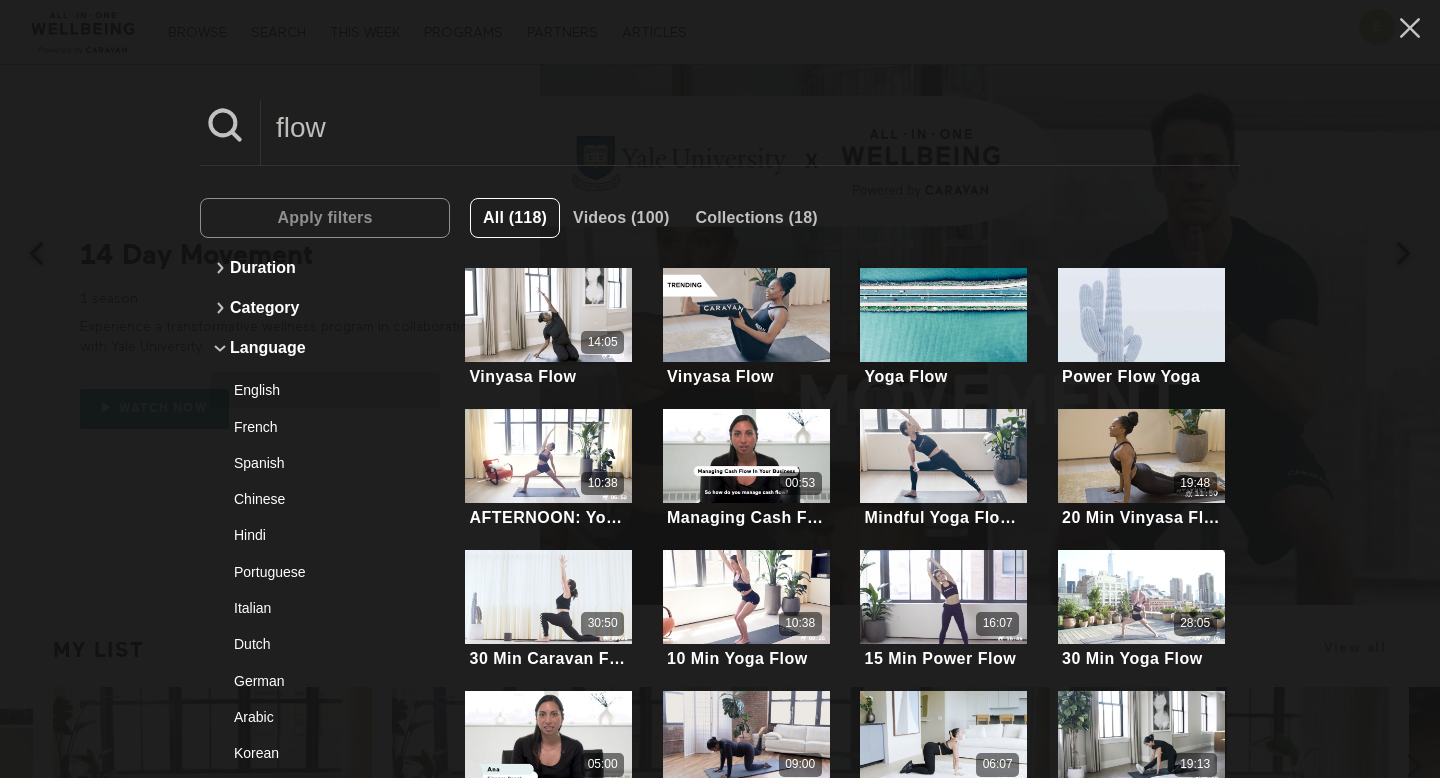 click on "English" at bounding box center [317, 390] 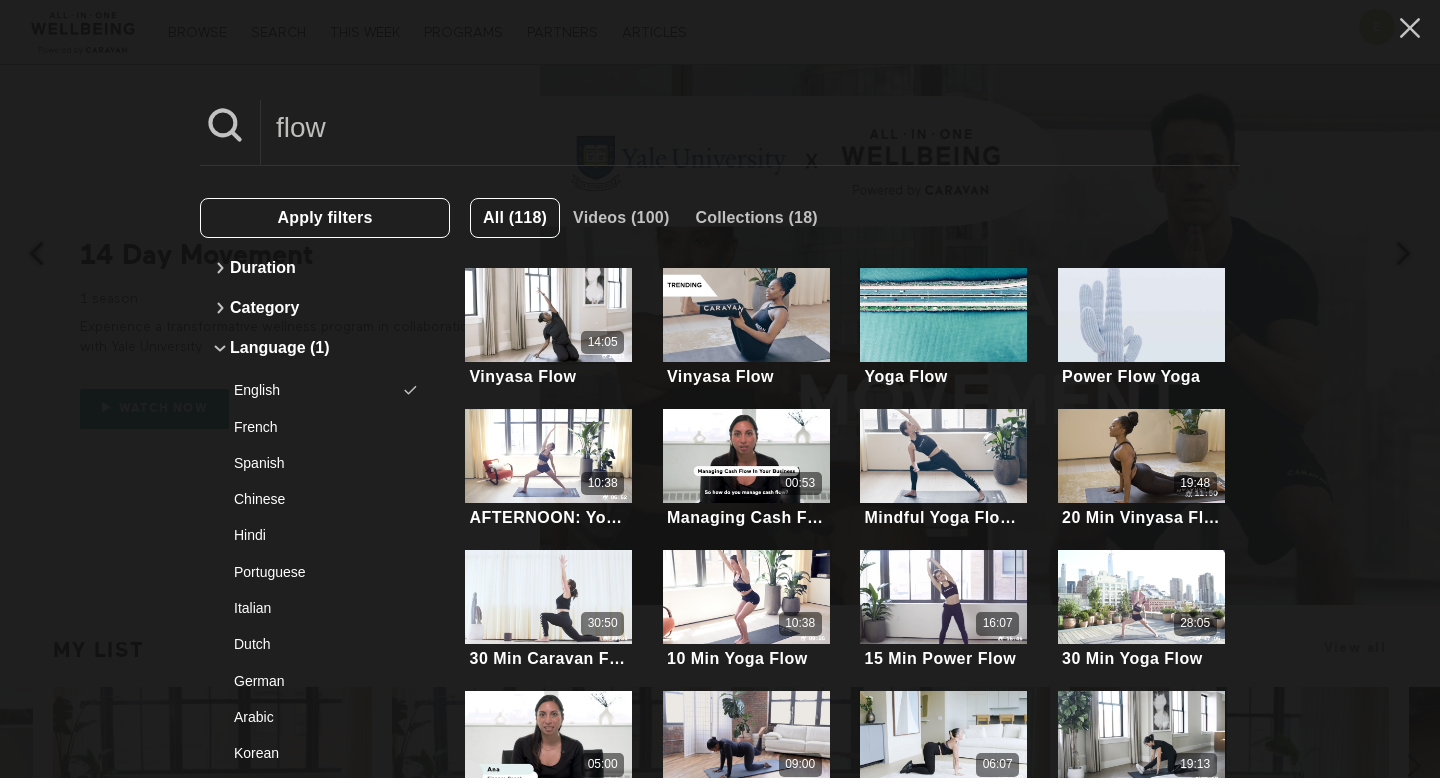 click on "Apply filters" at bounding box center (325, 218) 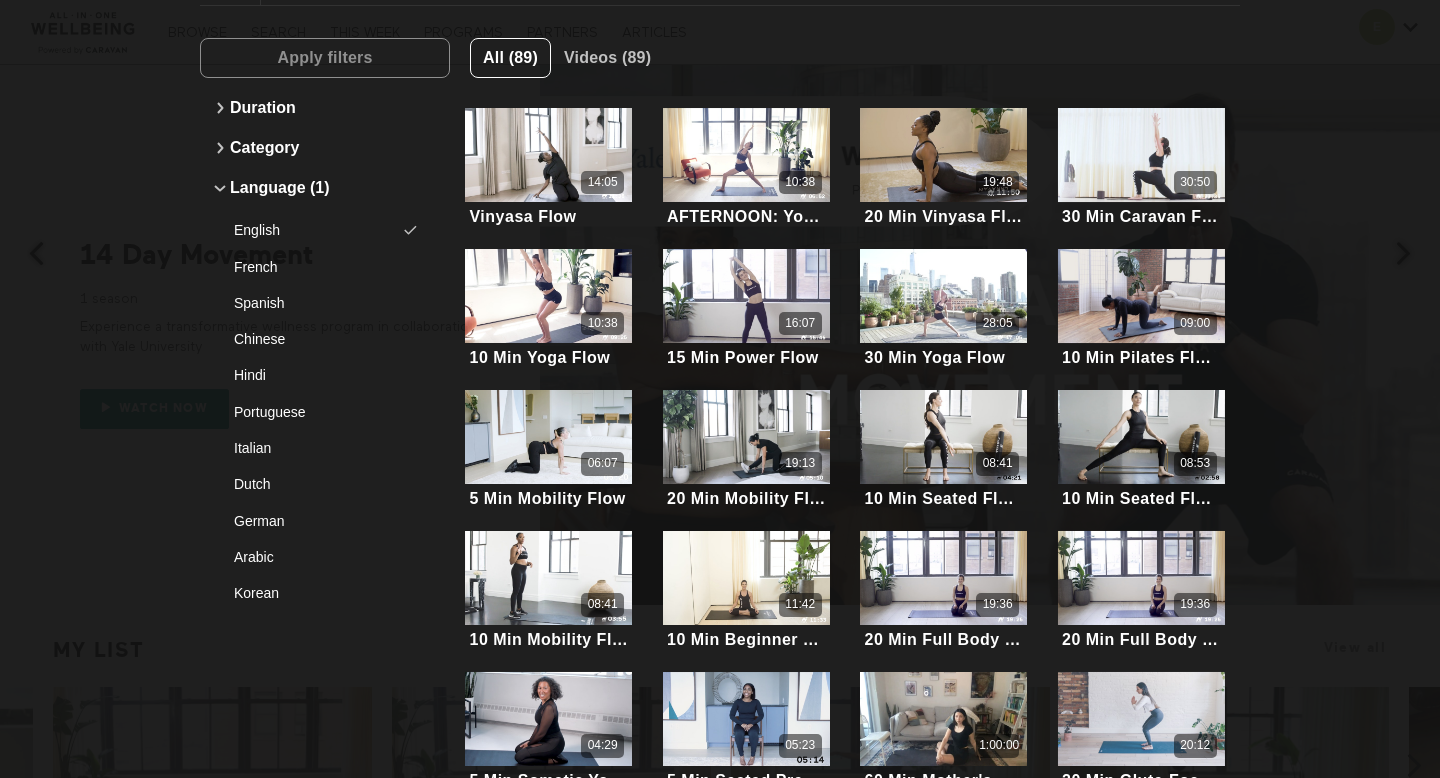scroll, scrollTop: 254, scrollLeft: 0, axis: vertical 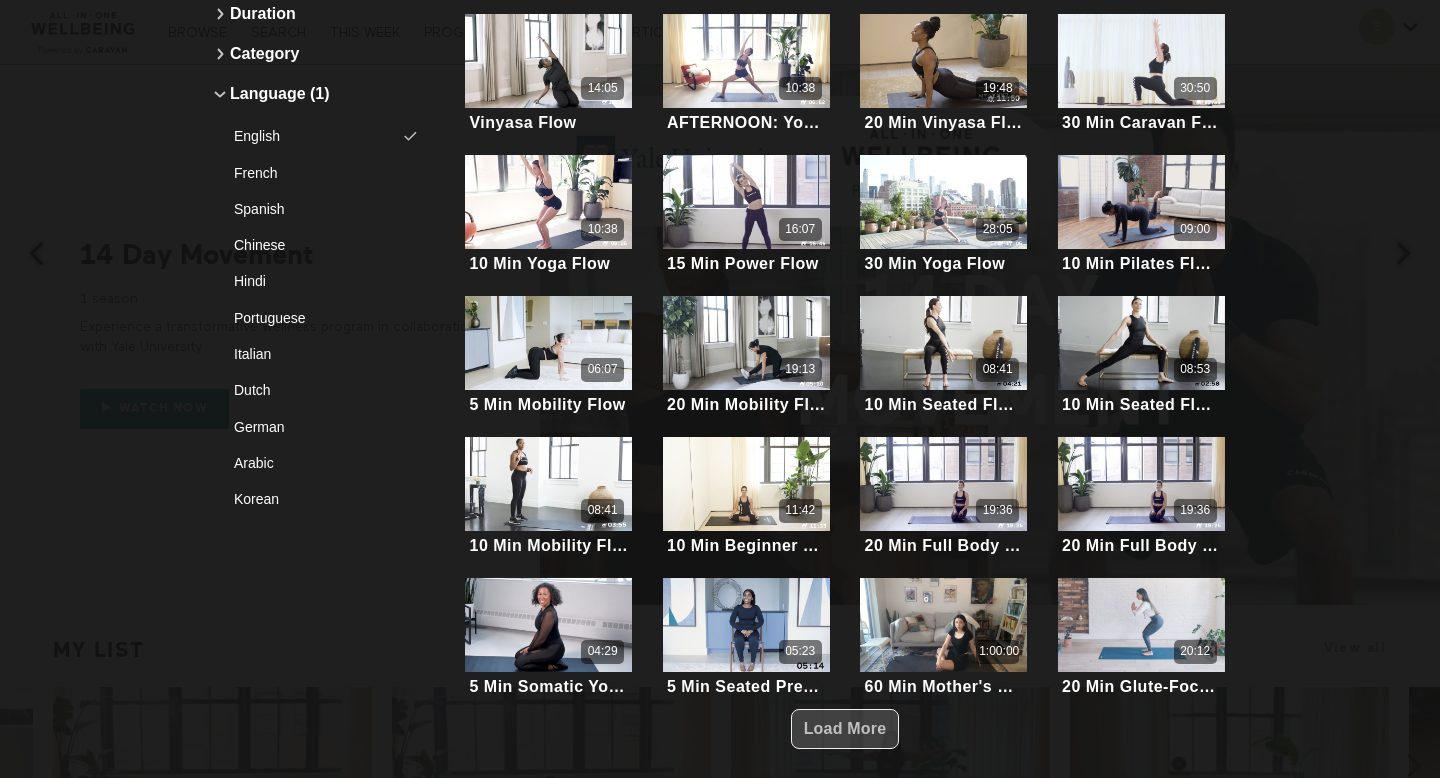 click on "Load More" at bounding box center (845, 729) 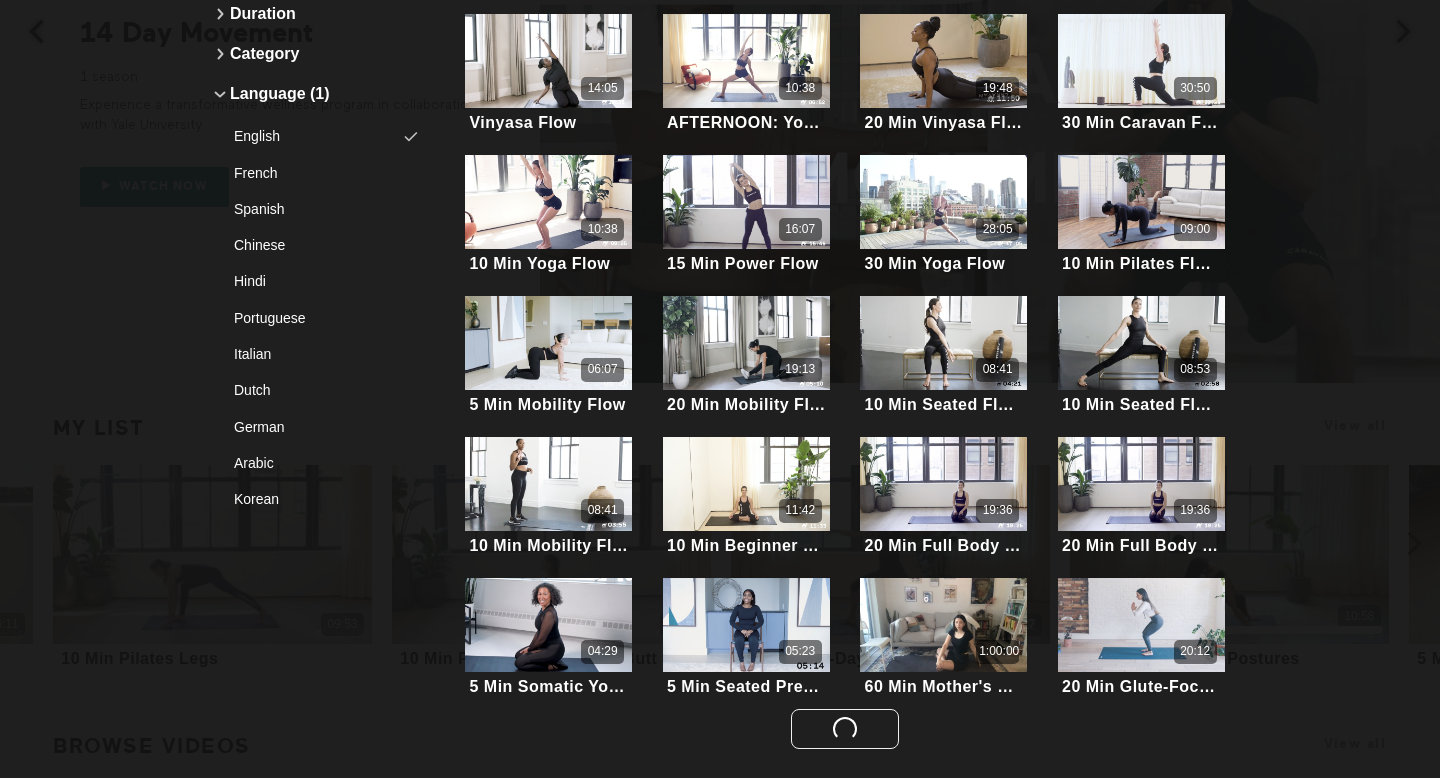 scroll, scrollTop: 230, scrollLeft: 0, axis: vertical 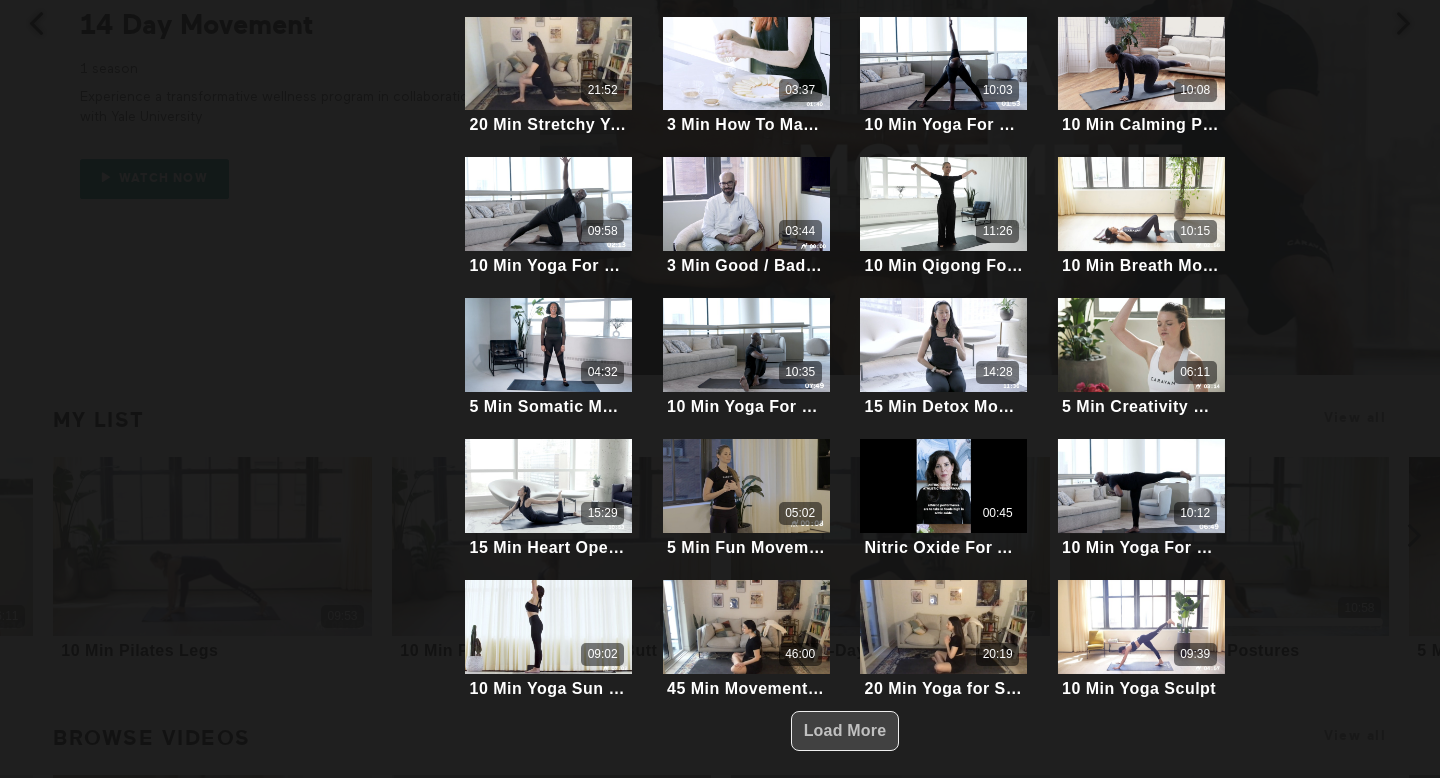 click on "Load More" at bounding box center (845, 730) 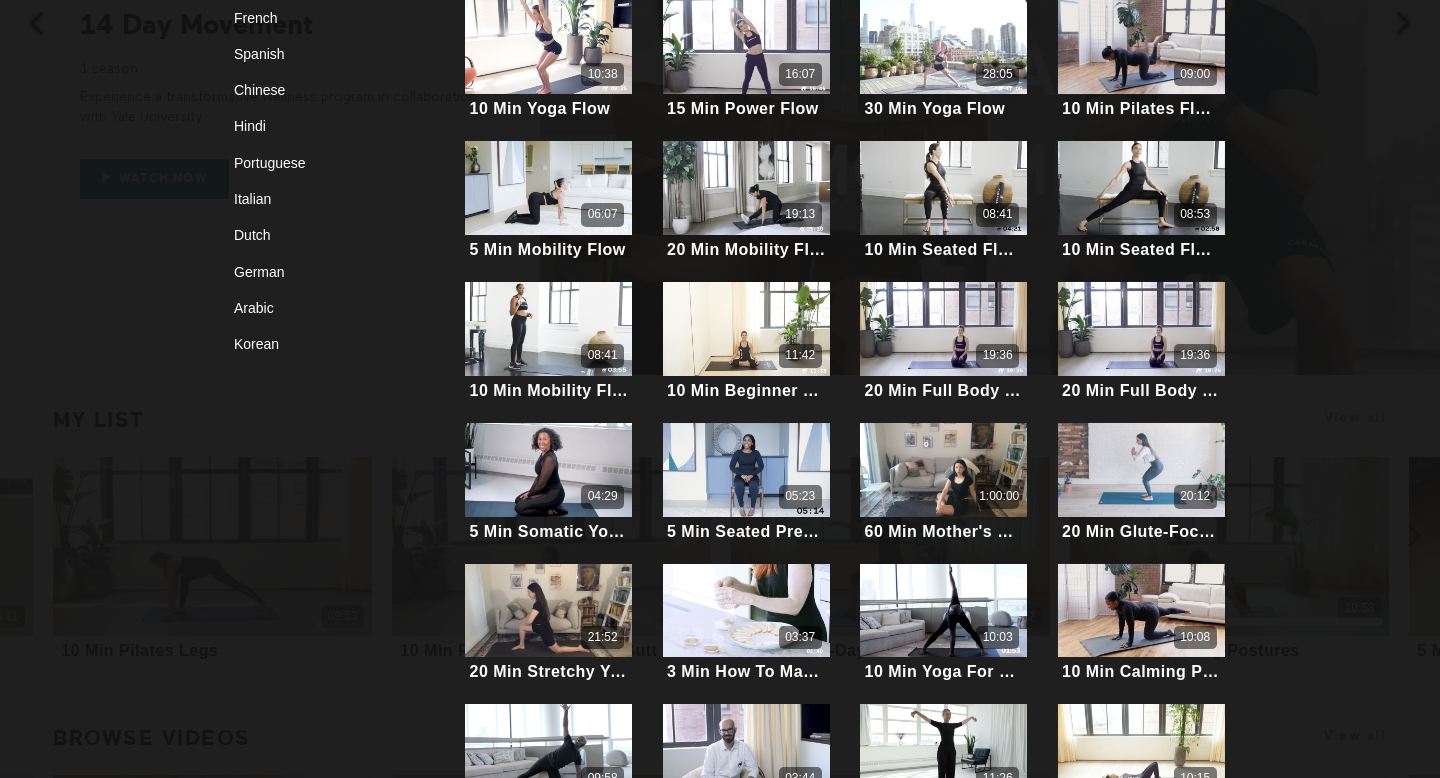 scroll, scrollTop: 407, scrollLeft: 0, axis: vertical 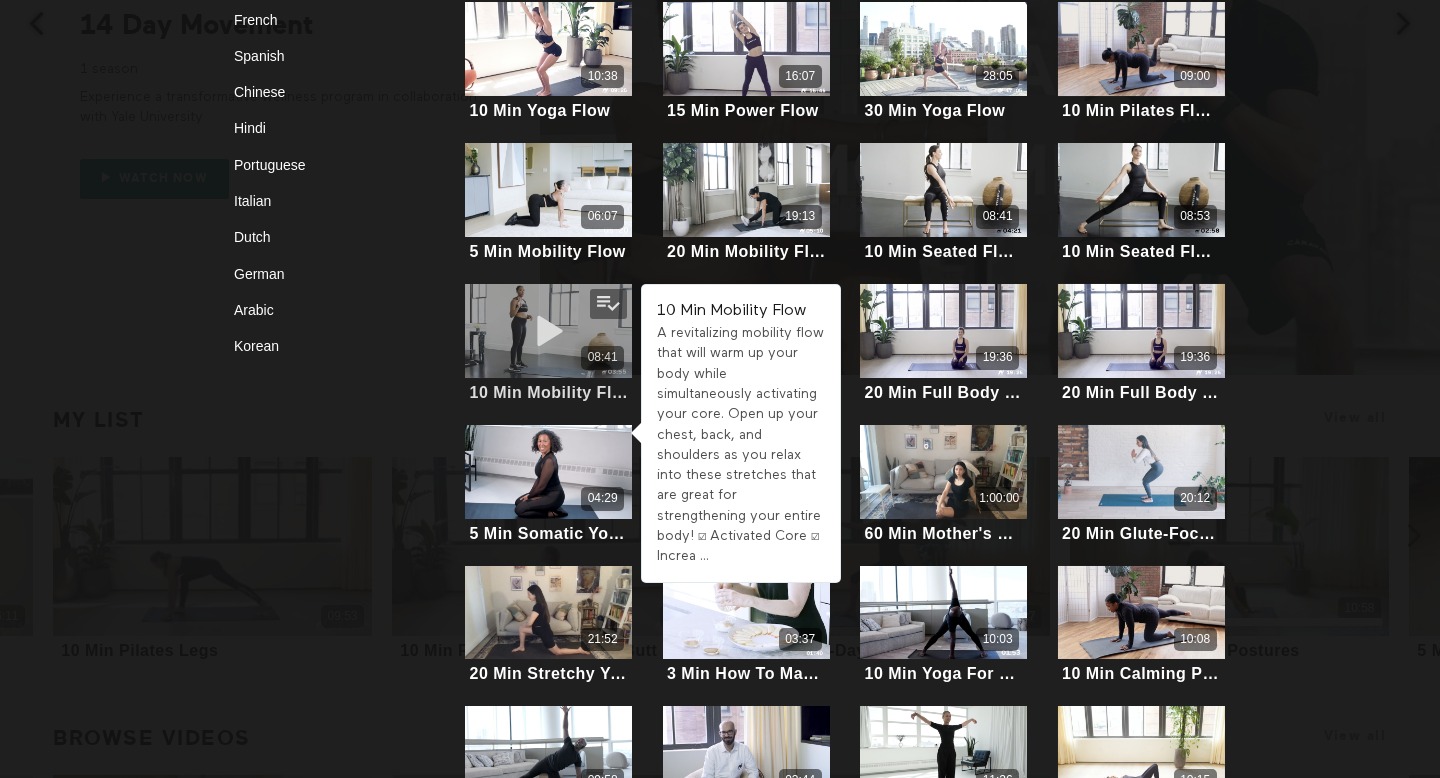 click at bounding box center [549, 330] 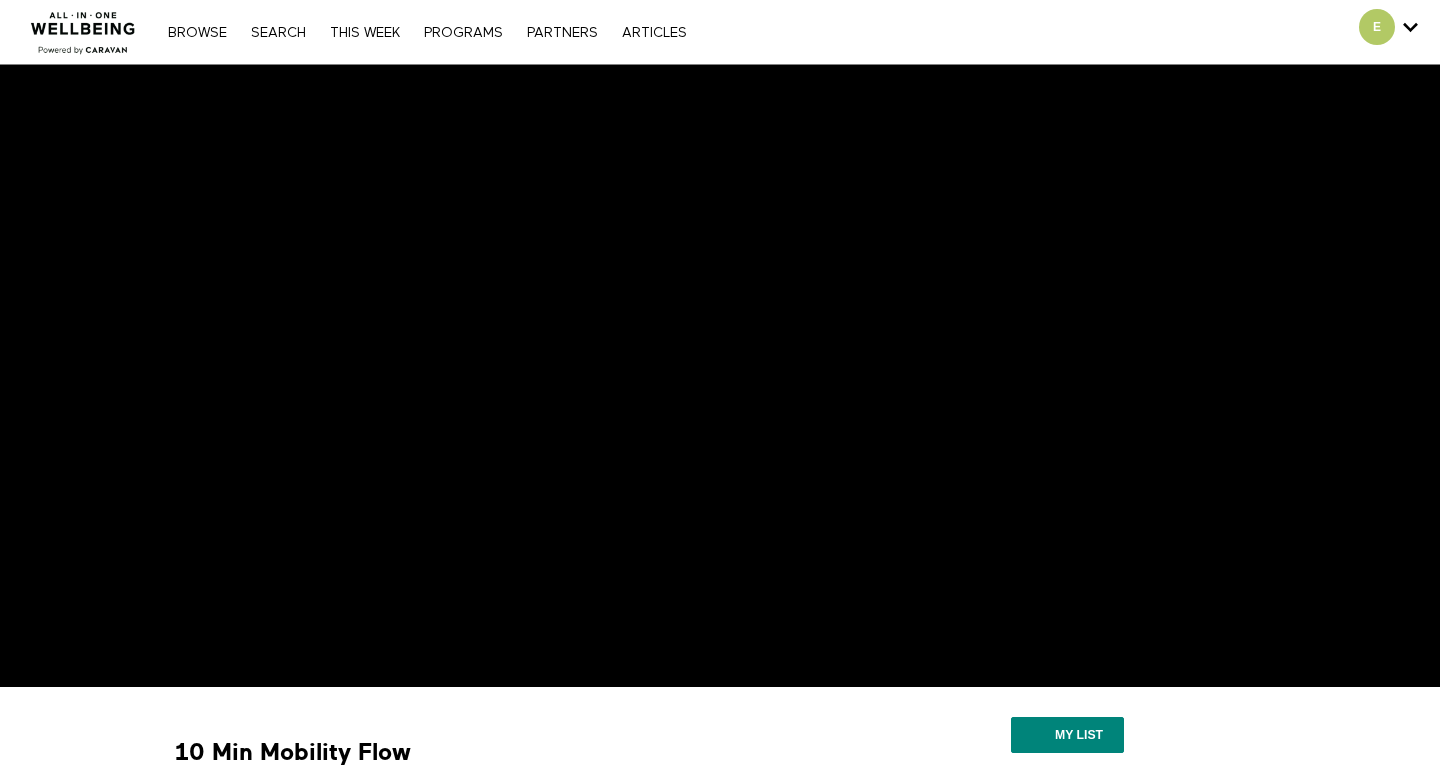 scroll, scrollTop: 0, scrollLeft: 0, axis: both 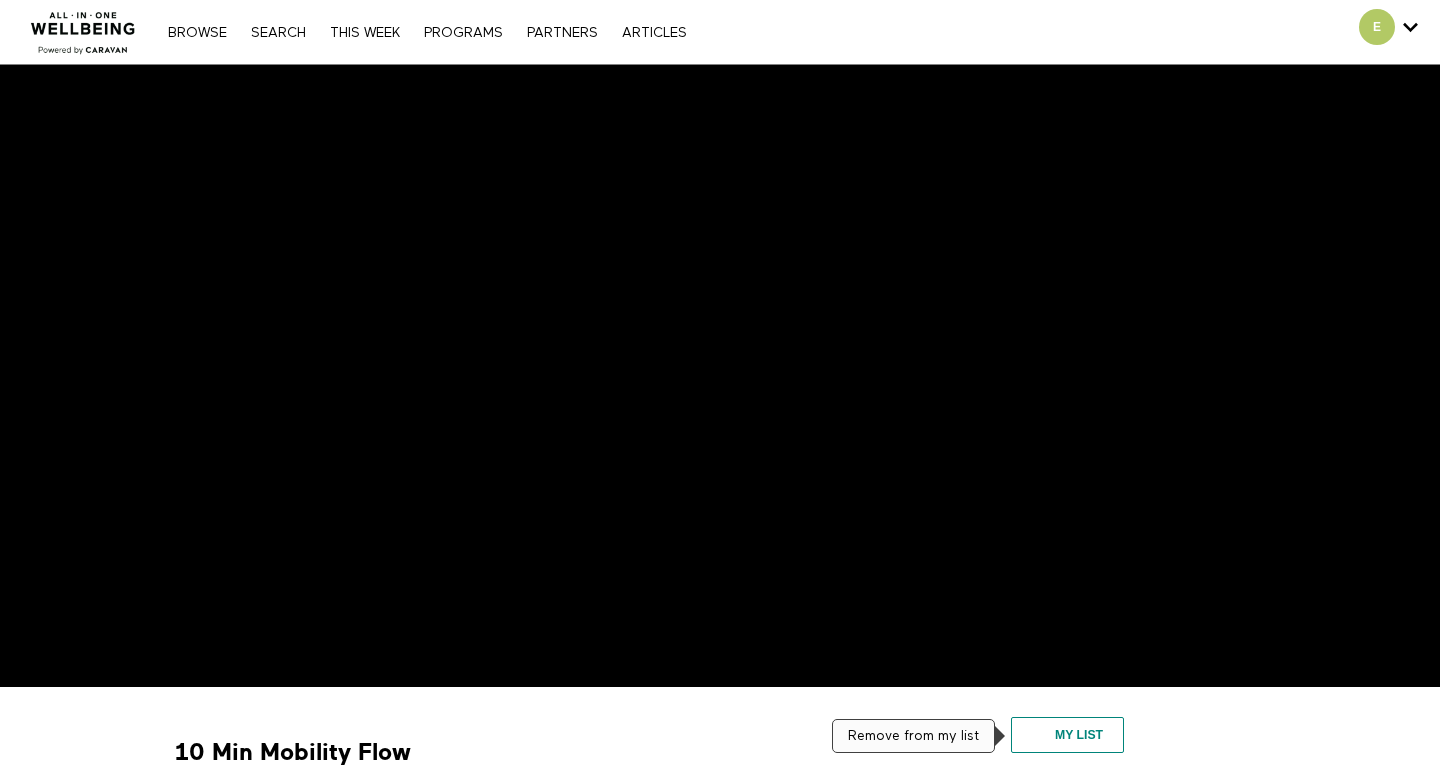 click on "My list" at bounding box center (1067, 735) 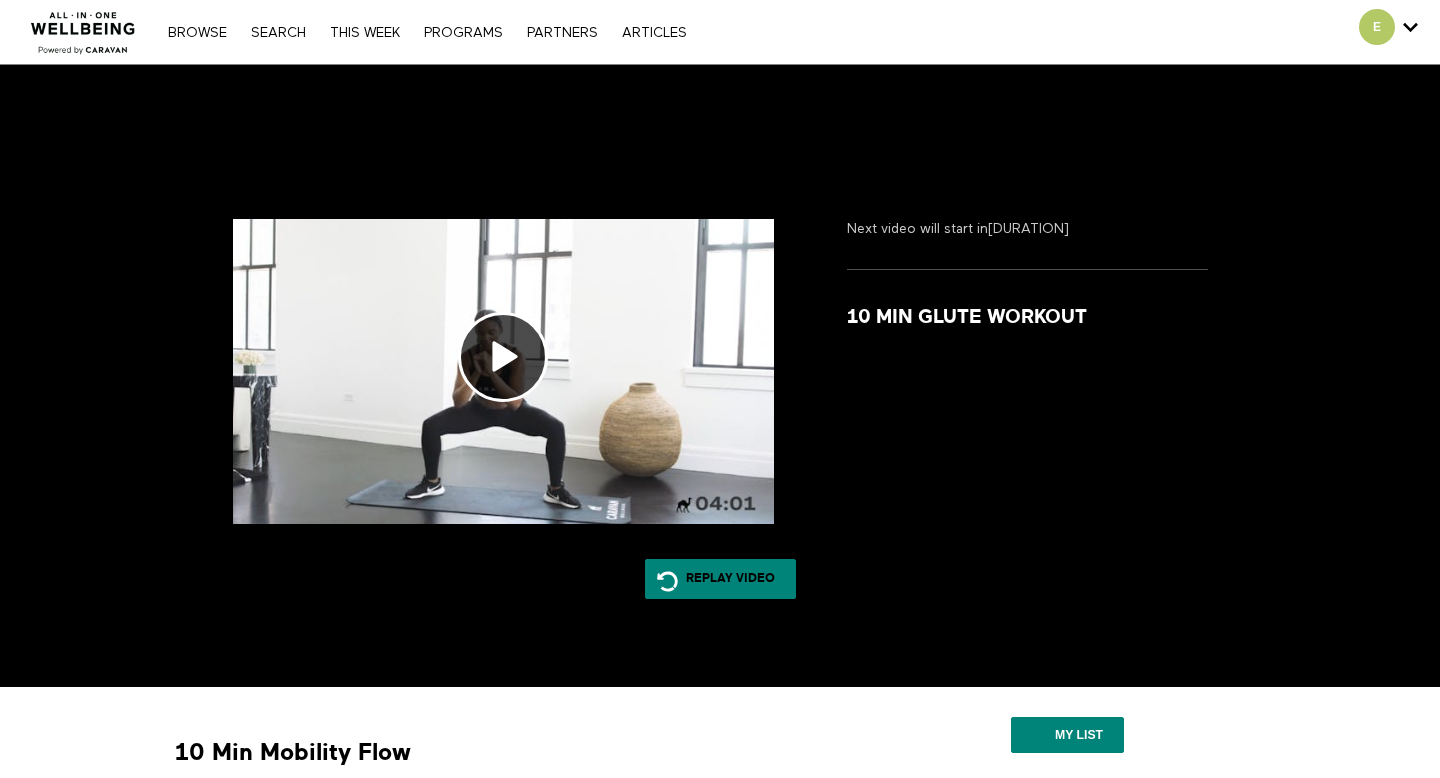 scroll, scrollTop: 102, scrollLeft: 0, axis: vertical 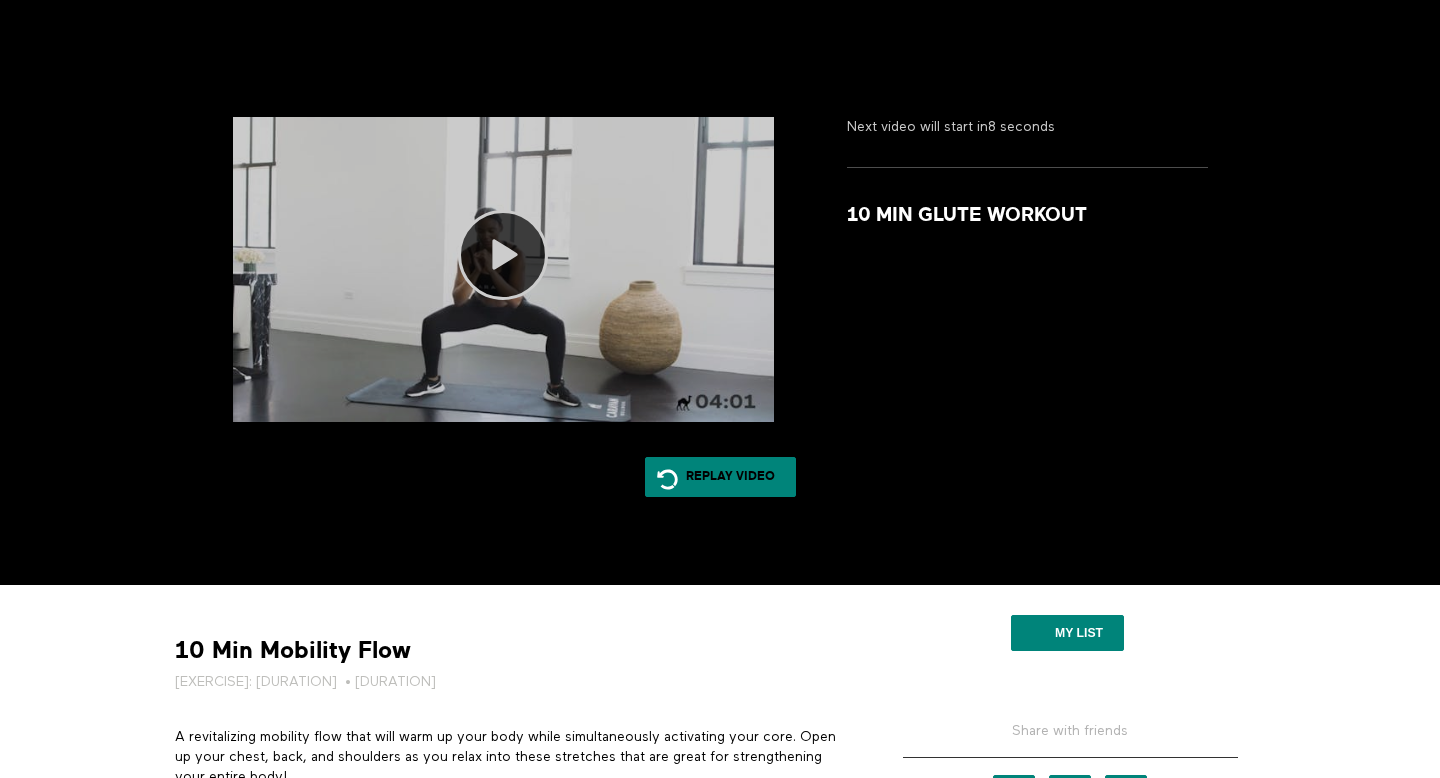 click at bounding box center [504, 269] 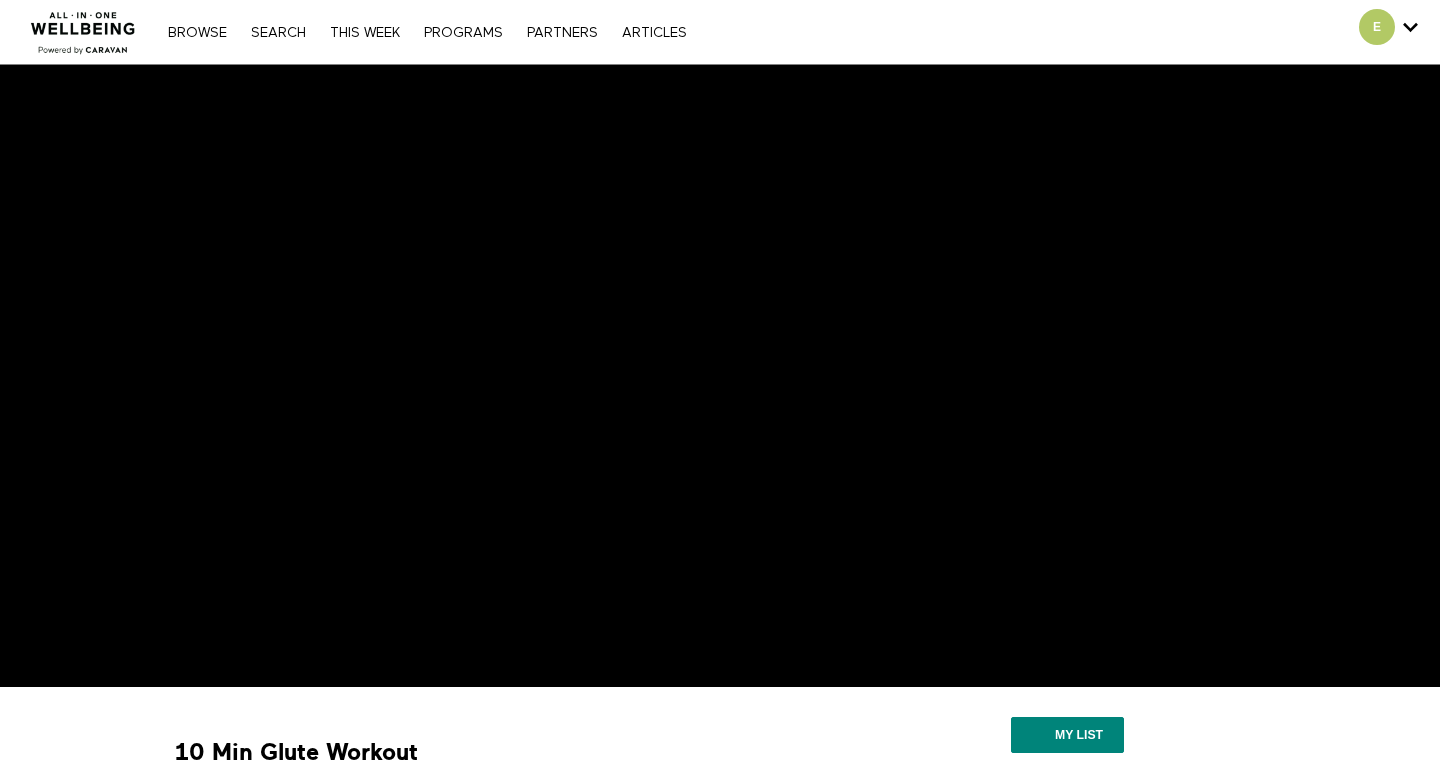 scroll, scrollTop: 2, scrollLeft: 0, axis: vertical 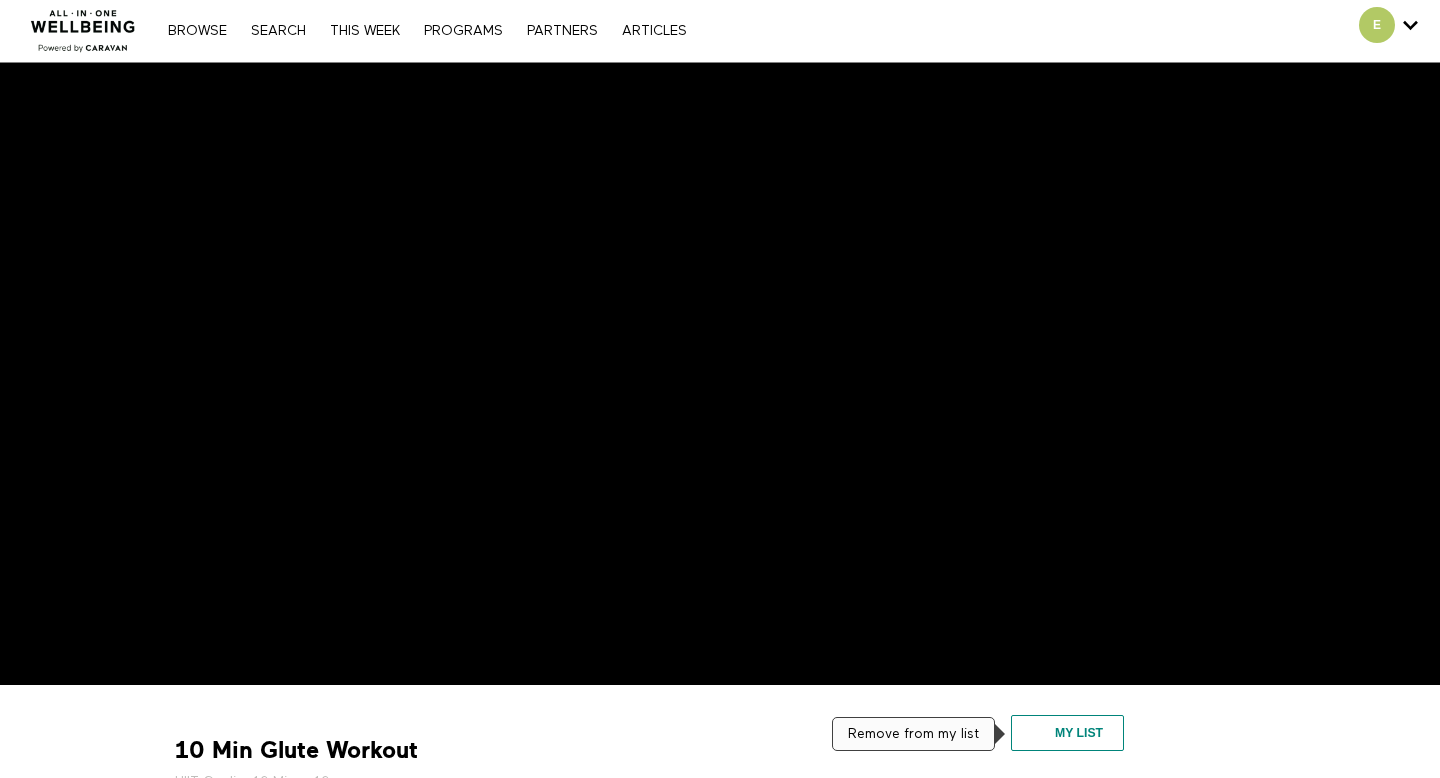 click on "My list" at bounding box center (1067, 733) 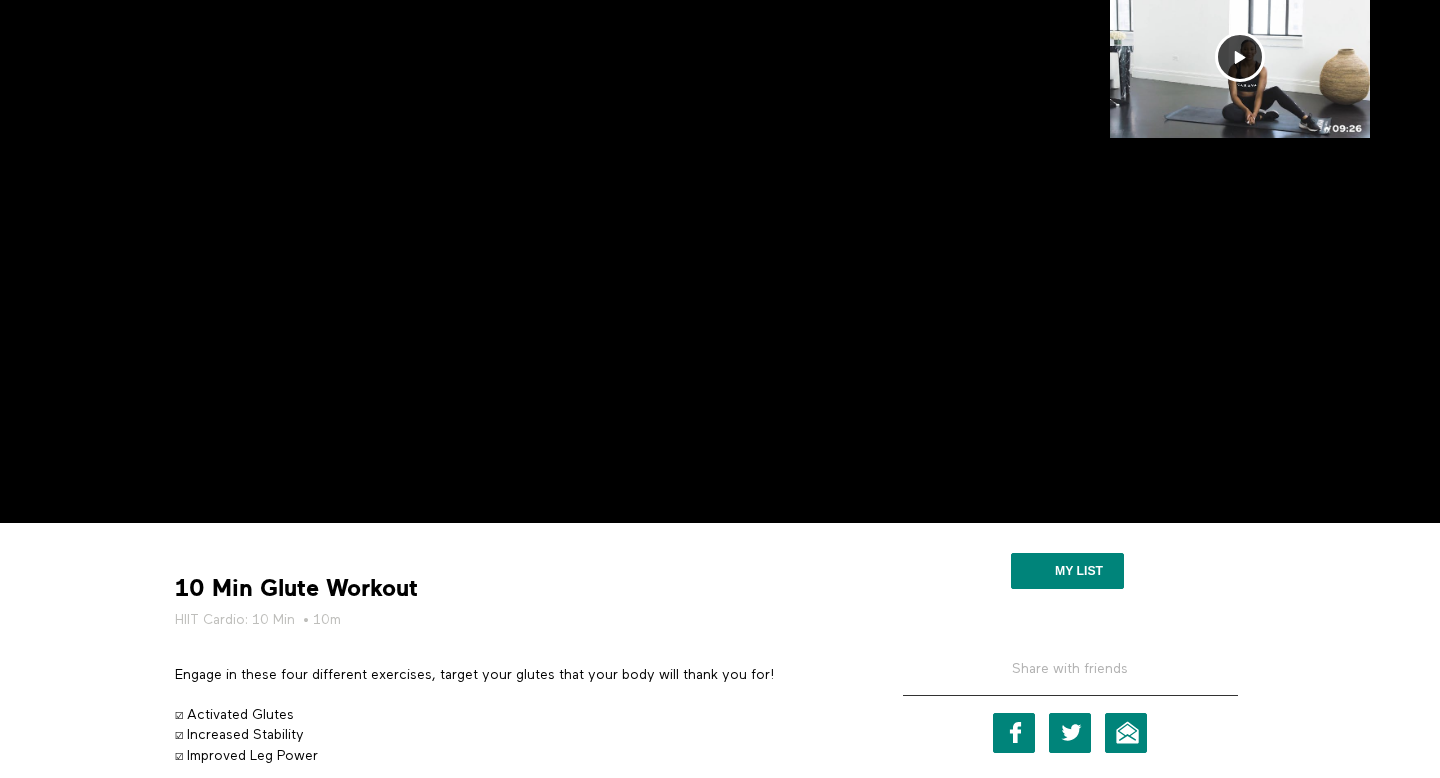 scroll, scrollTop: 0, scrollLeft: 0, axis: both 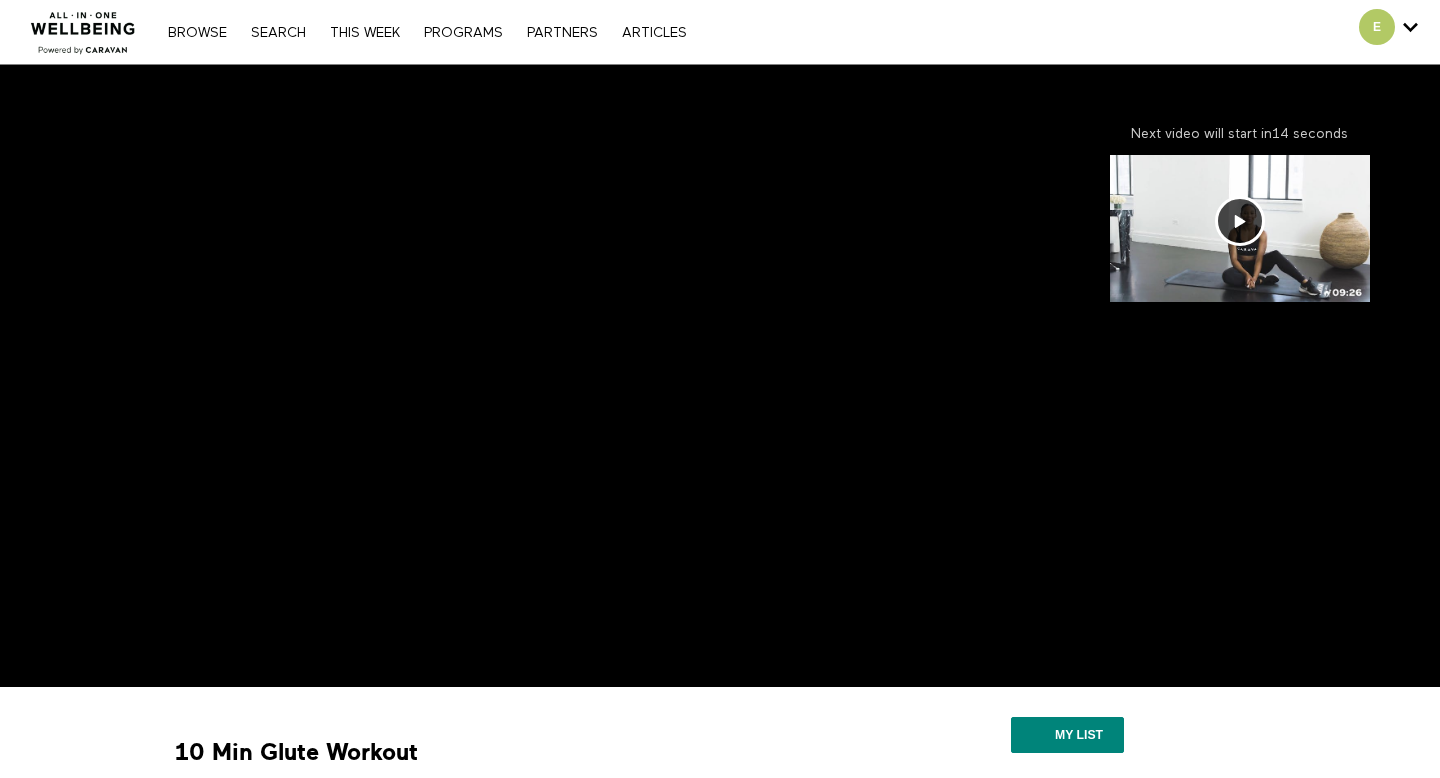 click at bounding box center [83, 27] 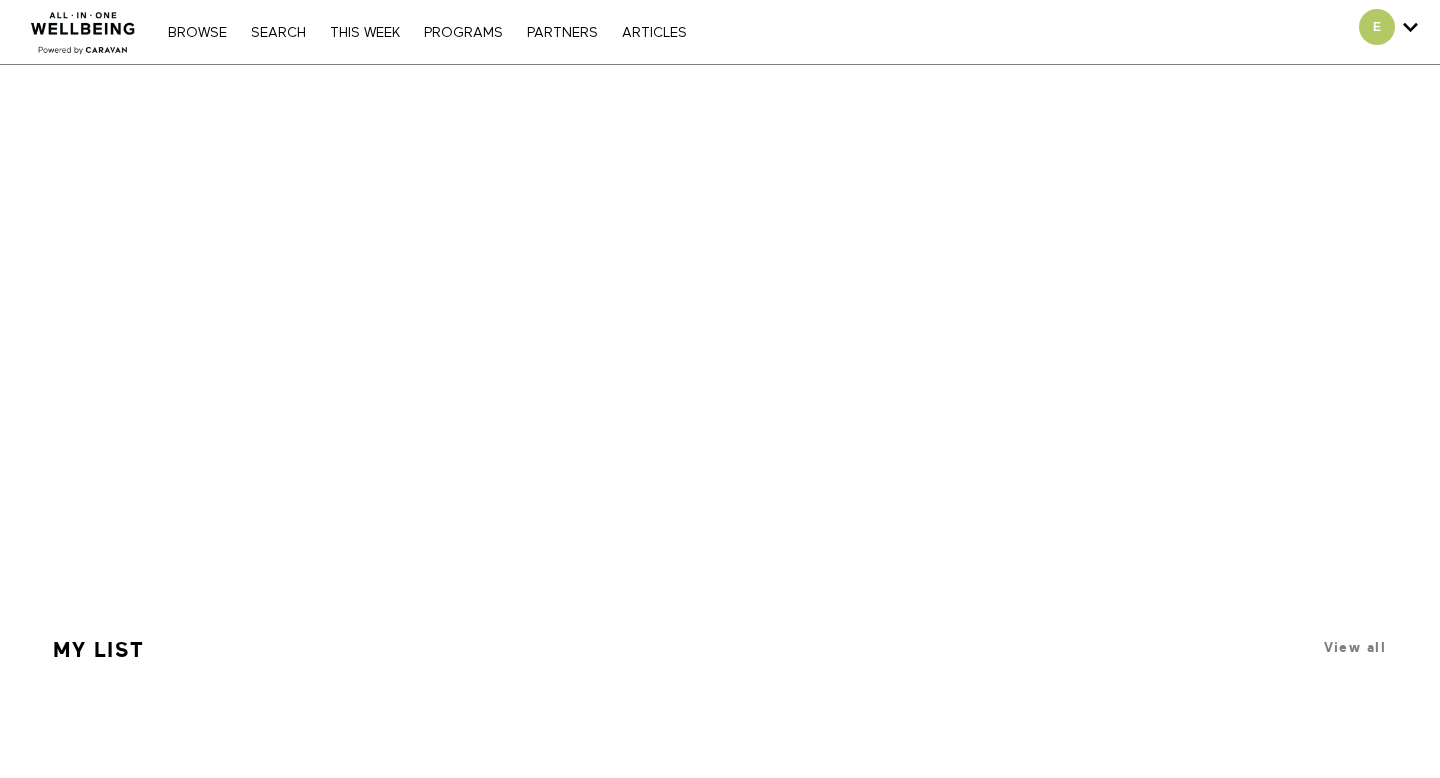 scroll, scrollTop: 0, scrollLeft: 0, axis: both 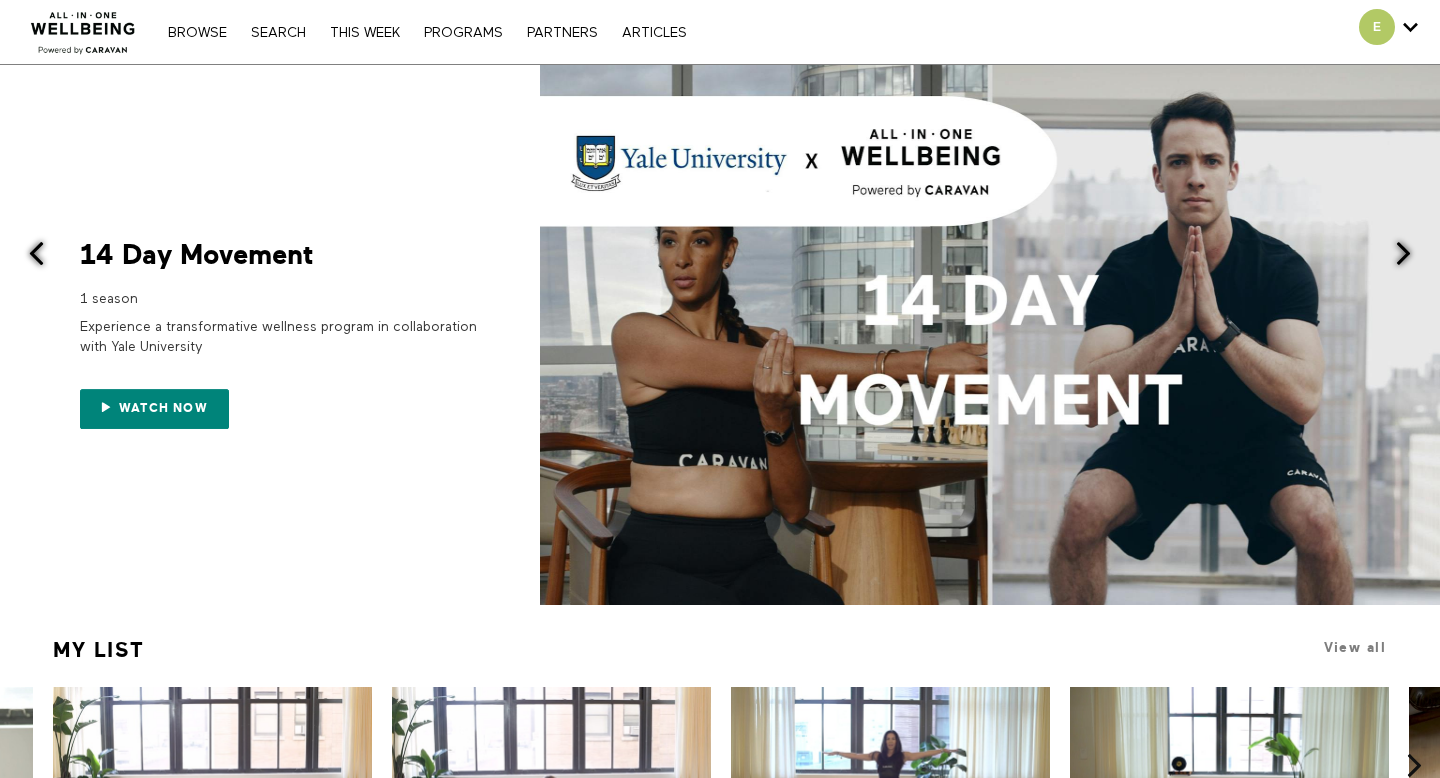 click on "Browse
Search
THIS WEEK
PROGRAMS
PARTNERS
ARTICLES
Account settings
Manage Subscription
Help
Log Out" at bounding box center (427, 32) 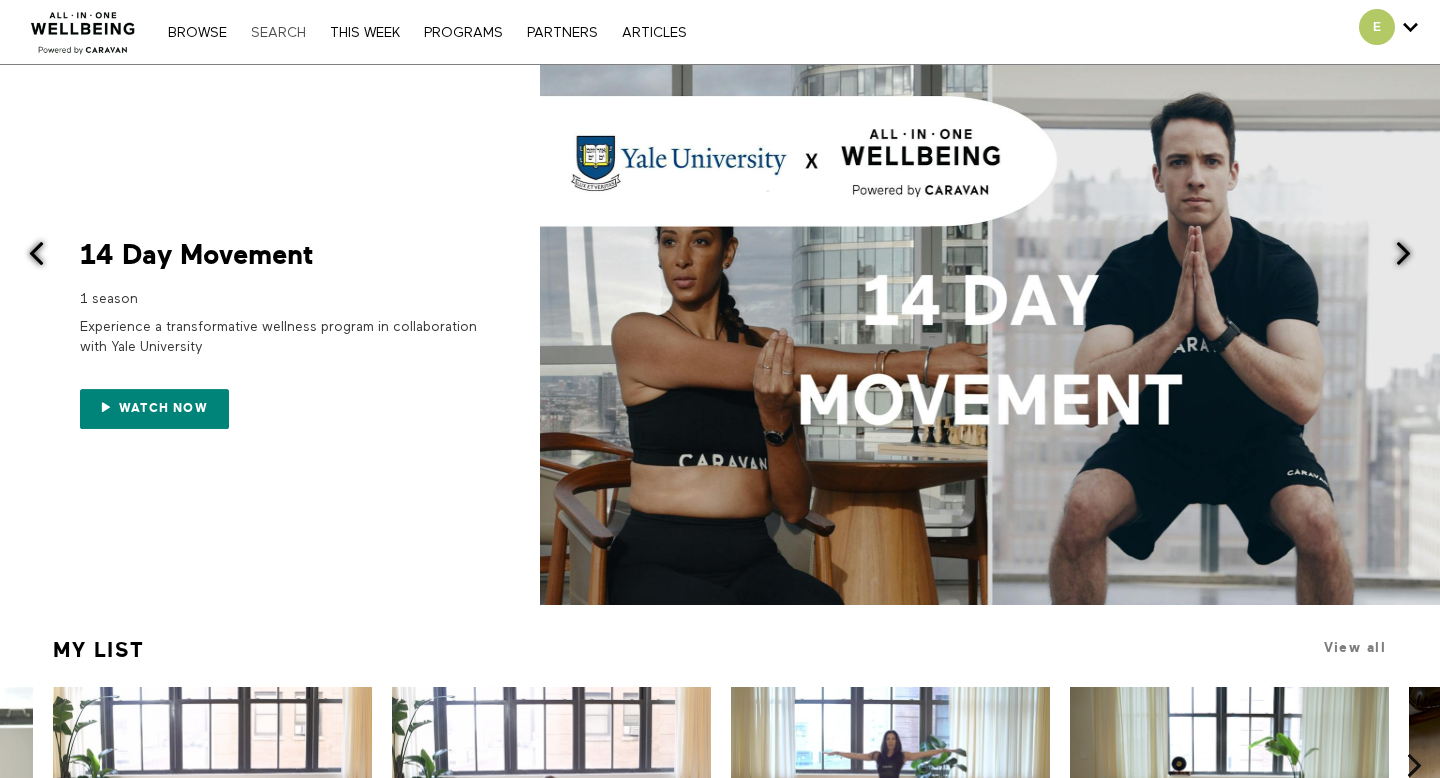 click on "Search" at bounding box center (278, 33) 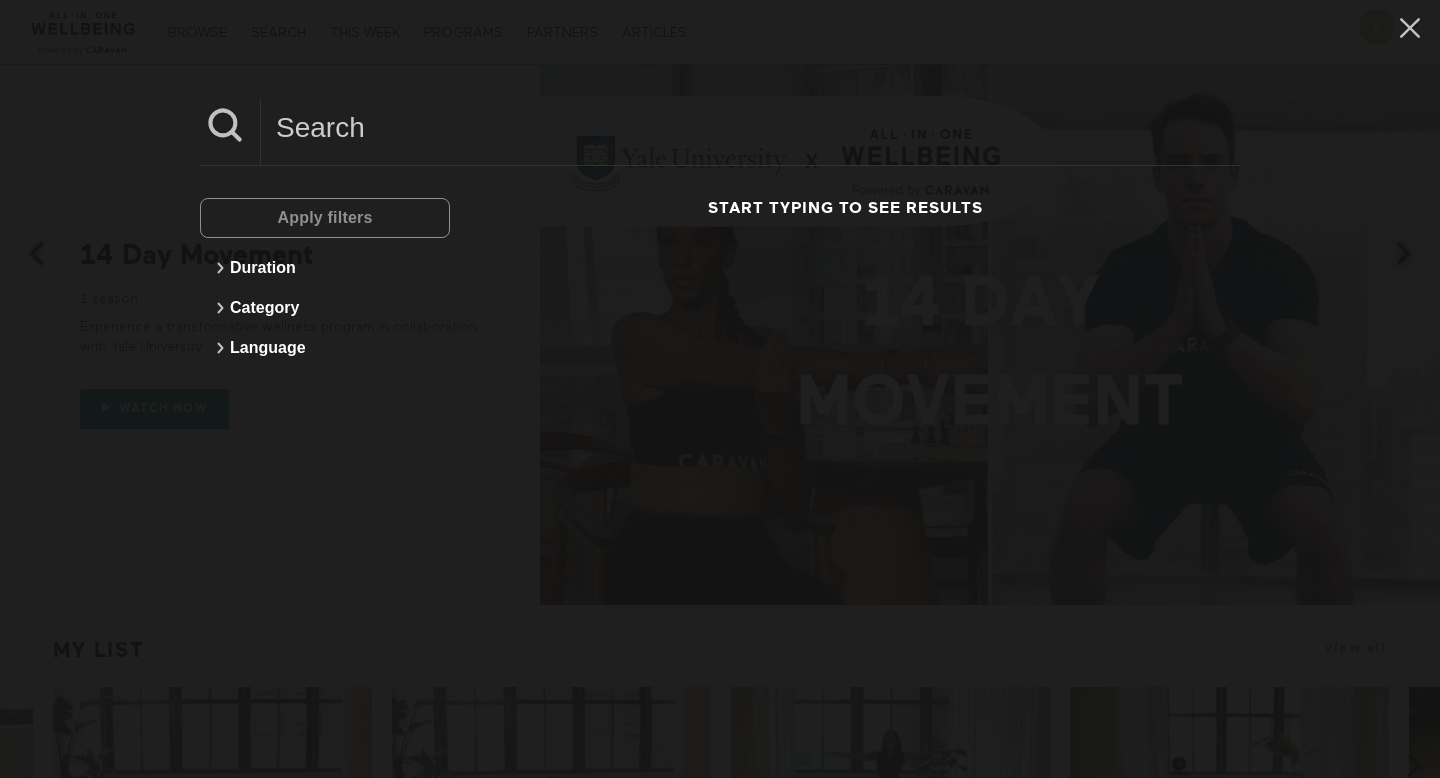 click at bounding box center (750, 127) 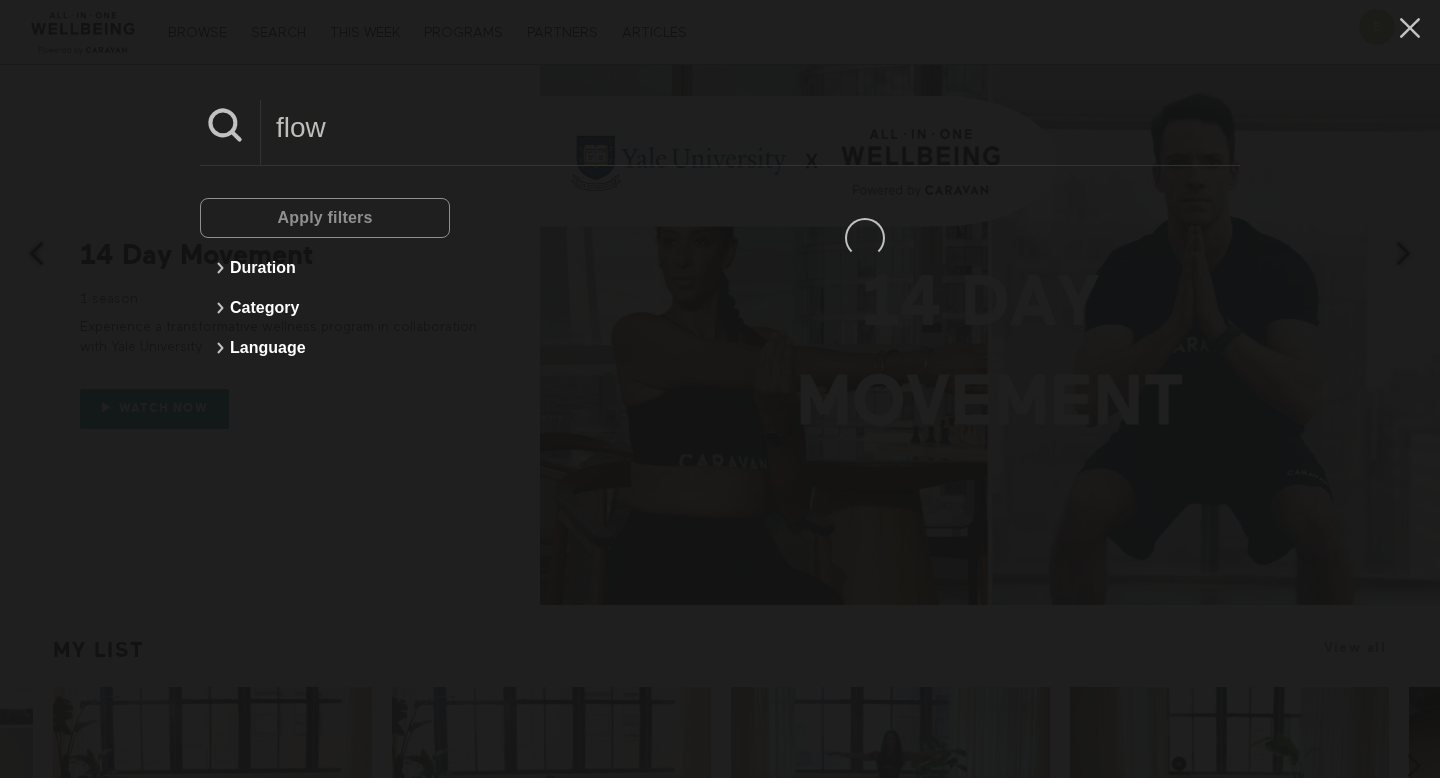type on "flow" 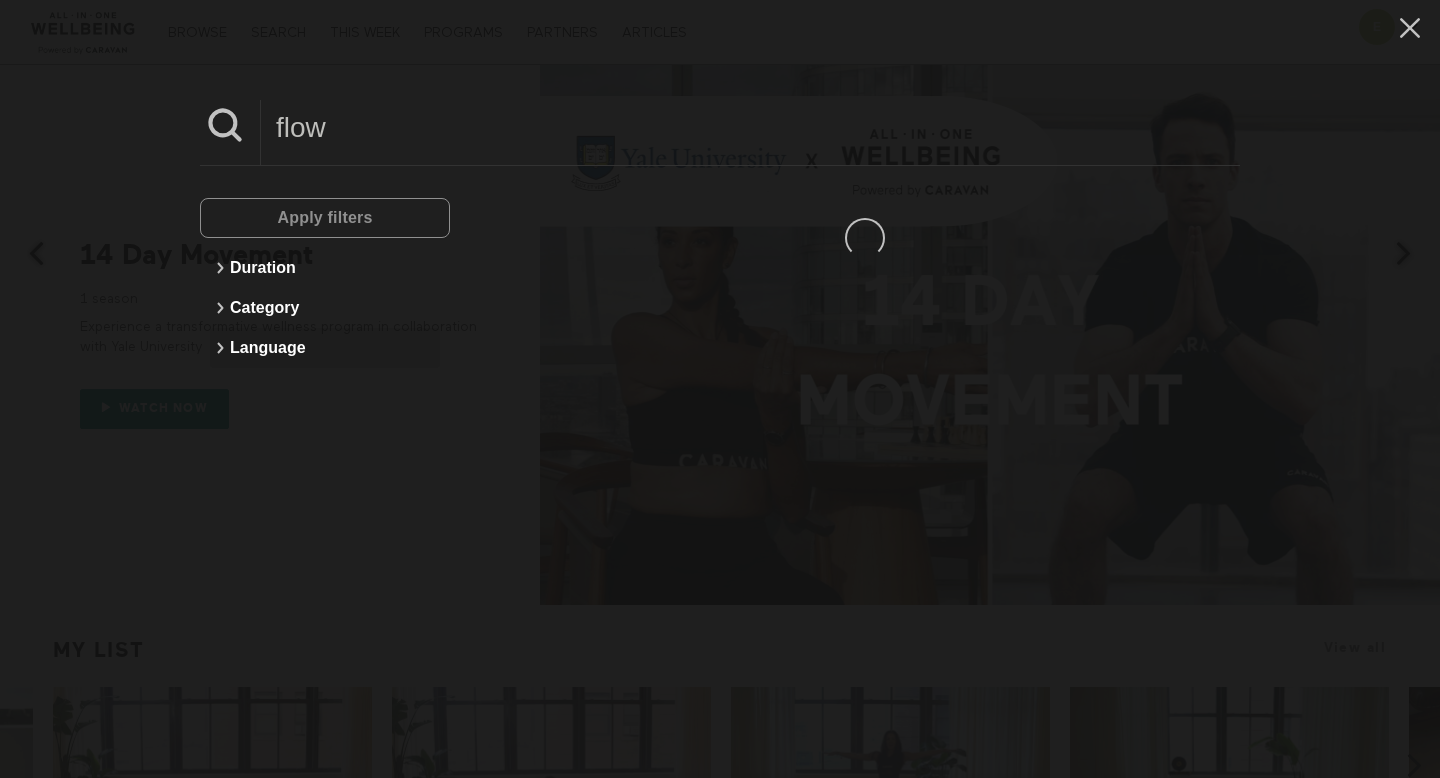 click on "Language" at bounding box center [325, 348] 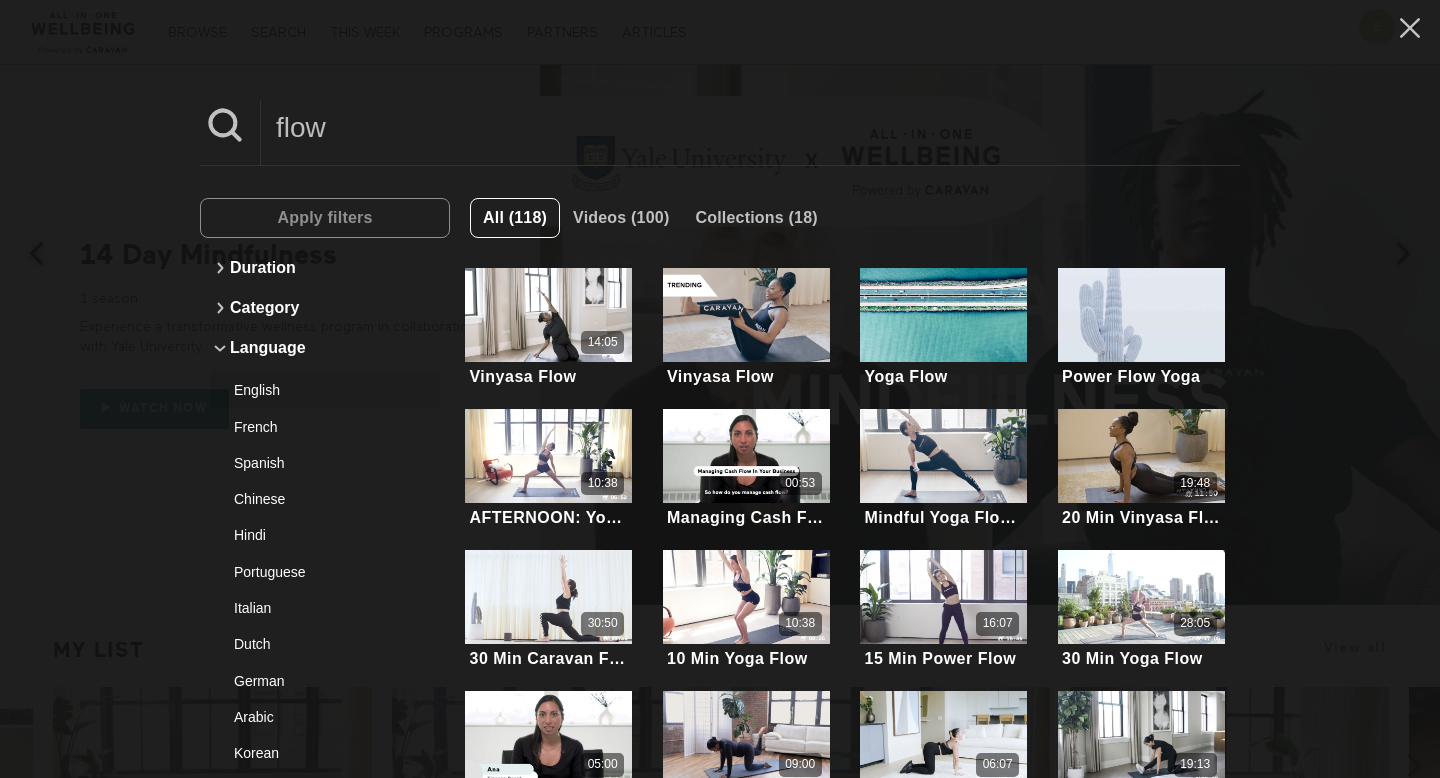 click on "English" at bounding box center [317, 390] 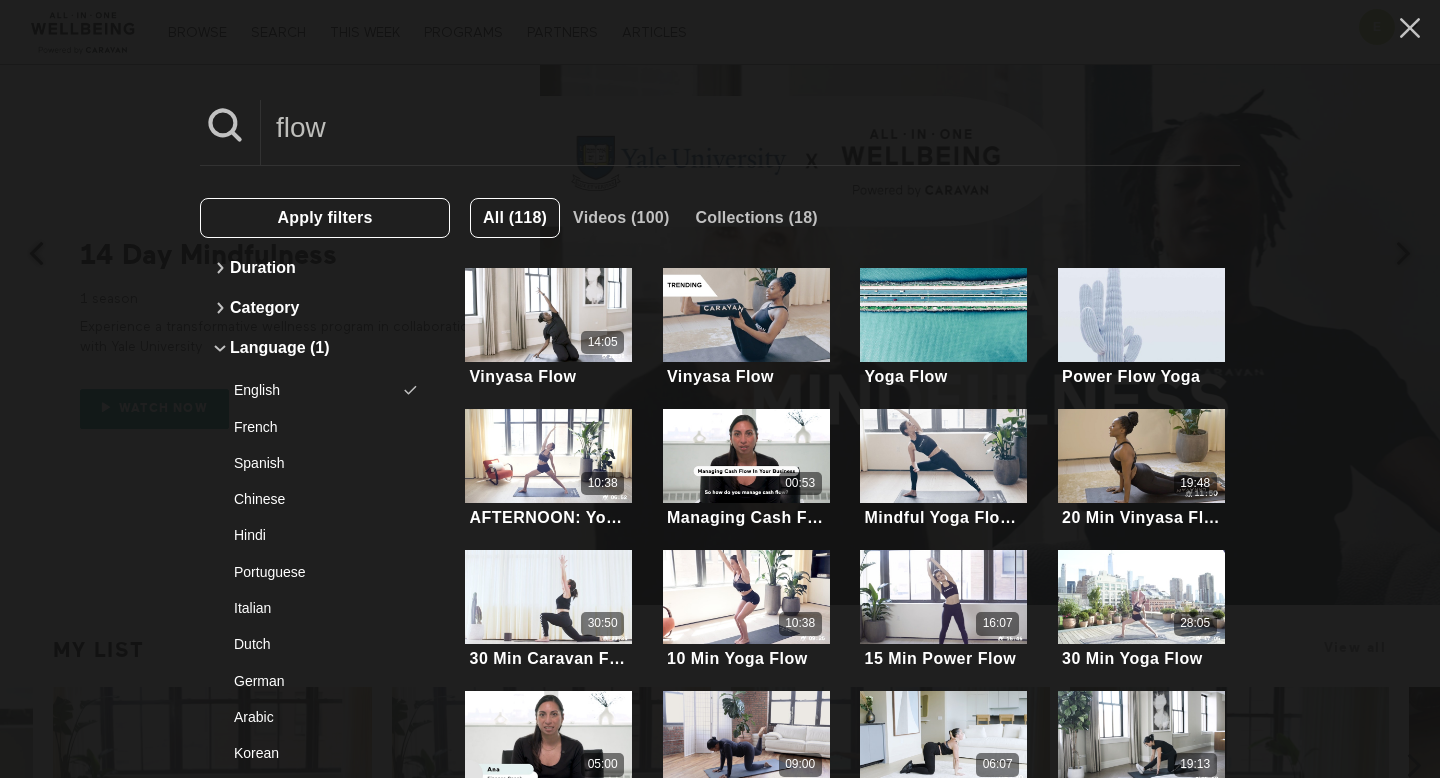 click on "Apply filters" at bounding box center (324, 217) 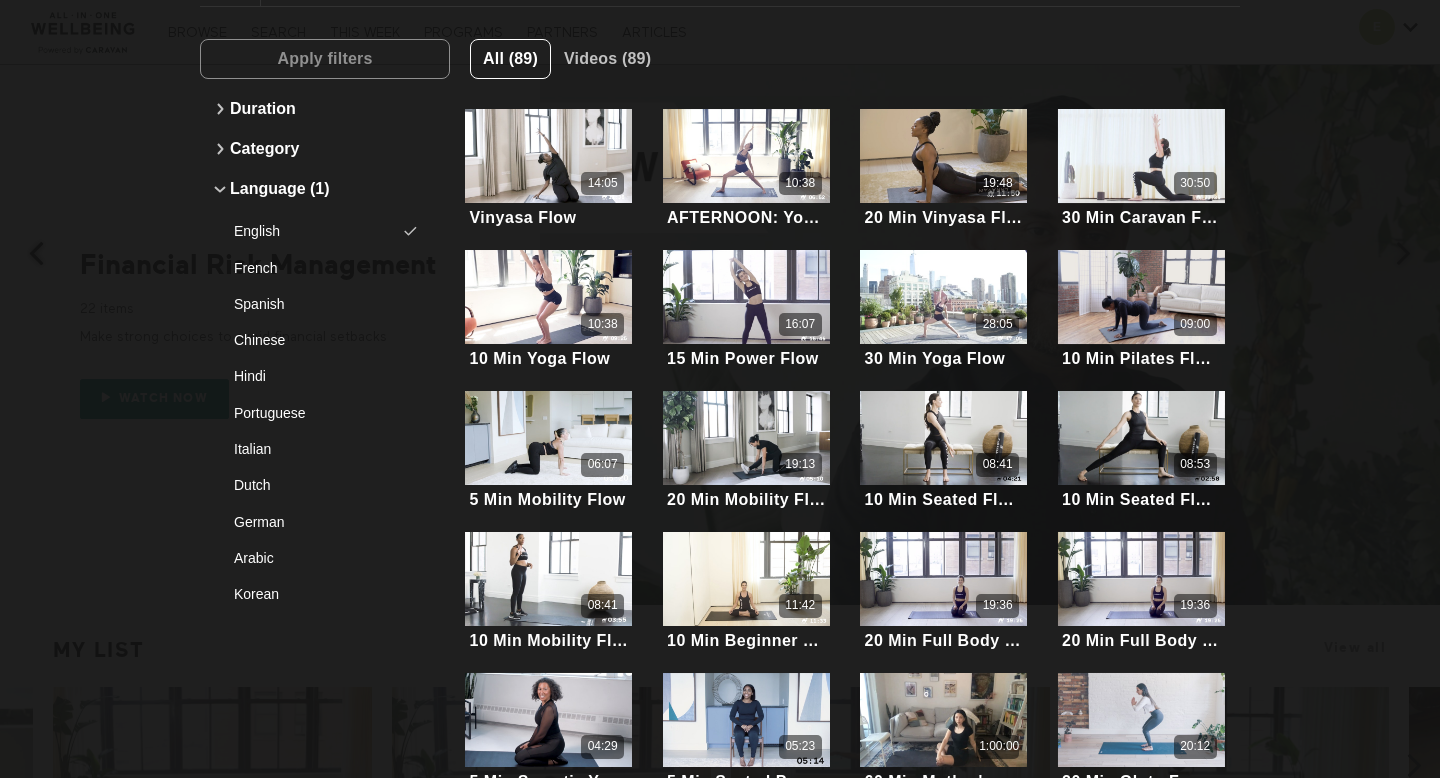 scroll, scrollTop: 254, scrollLeft: 0, axis: vertical 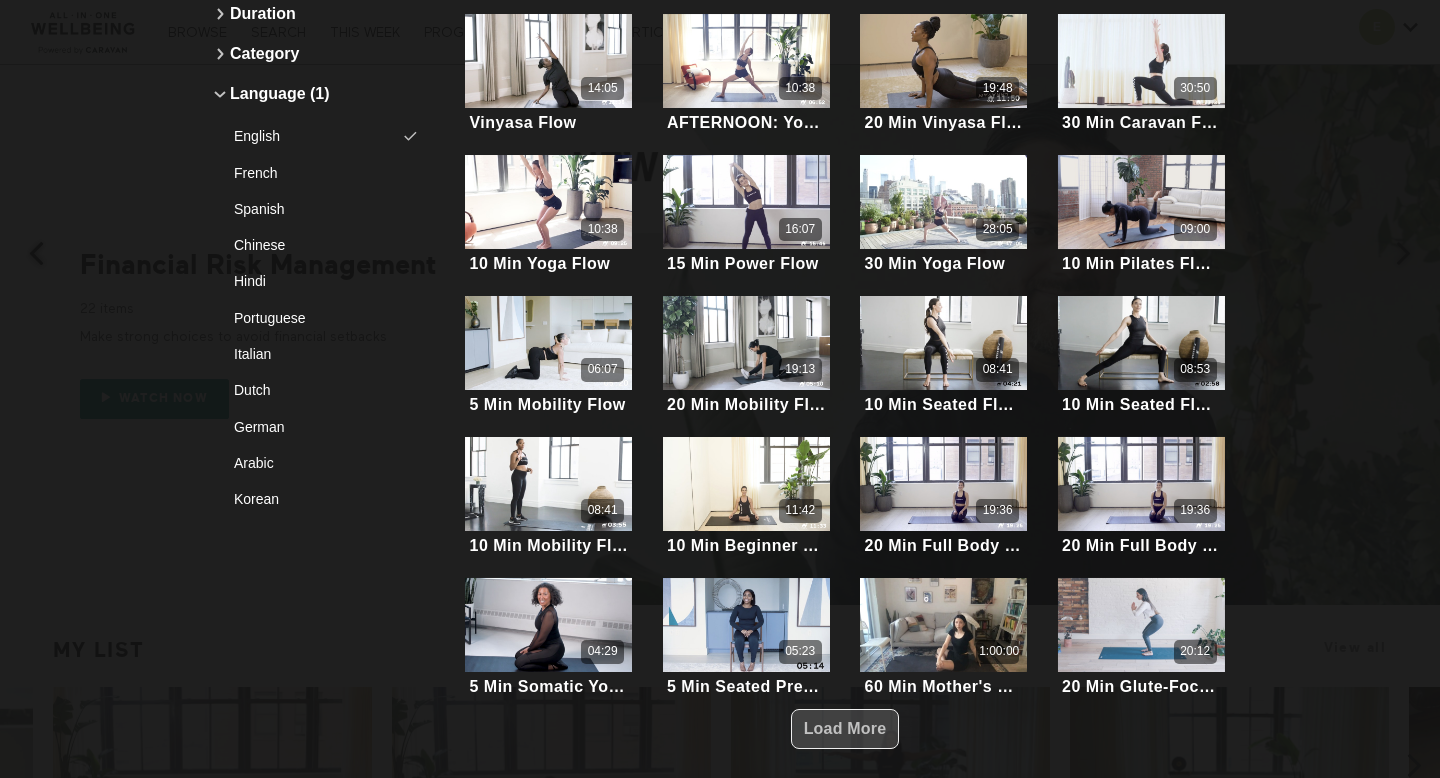 click on "Load More" at bounding box center (845, 728) 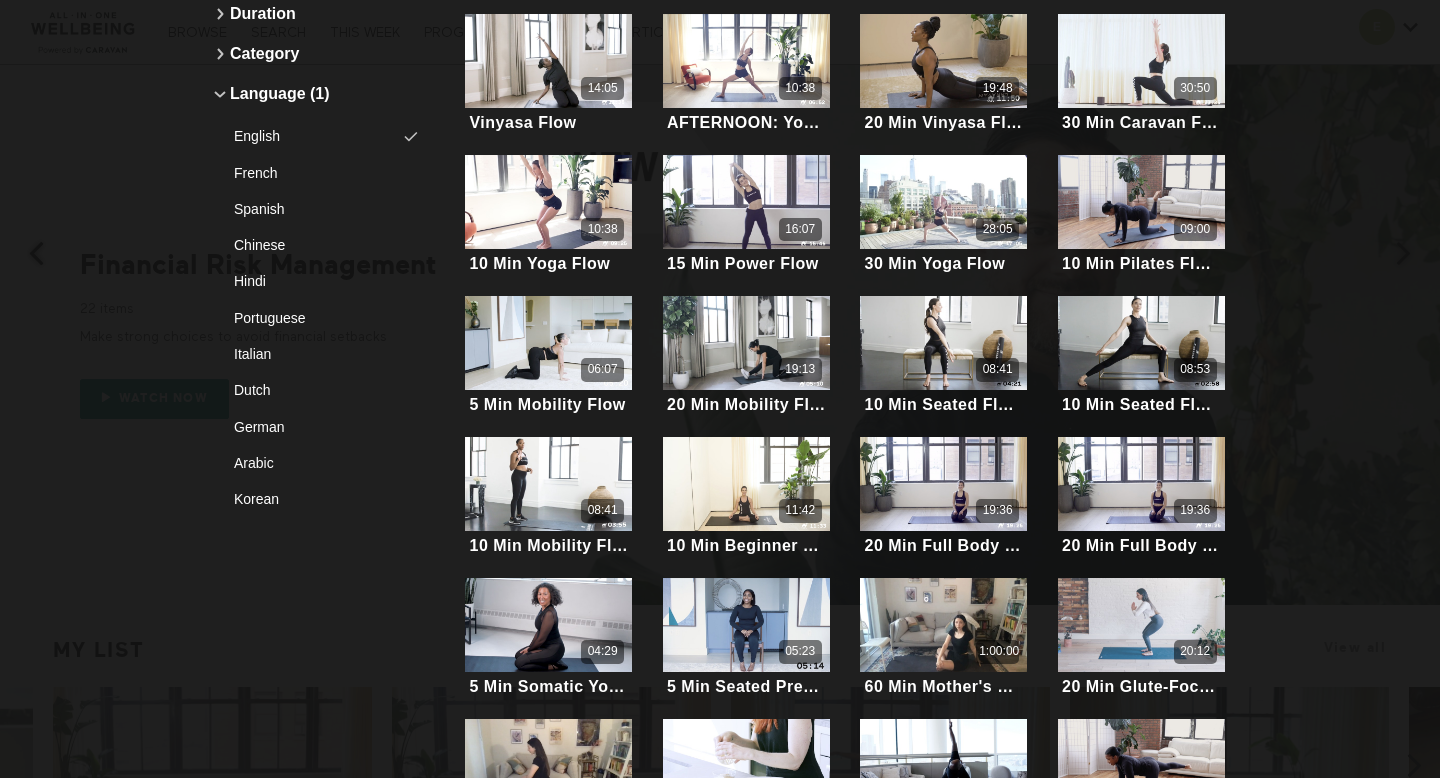 scroll, scrollTop: 851, scrollLeft: 0, axis: vertical 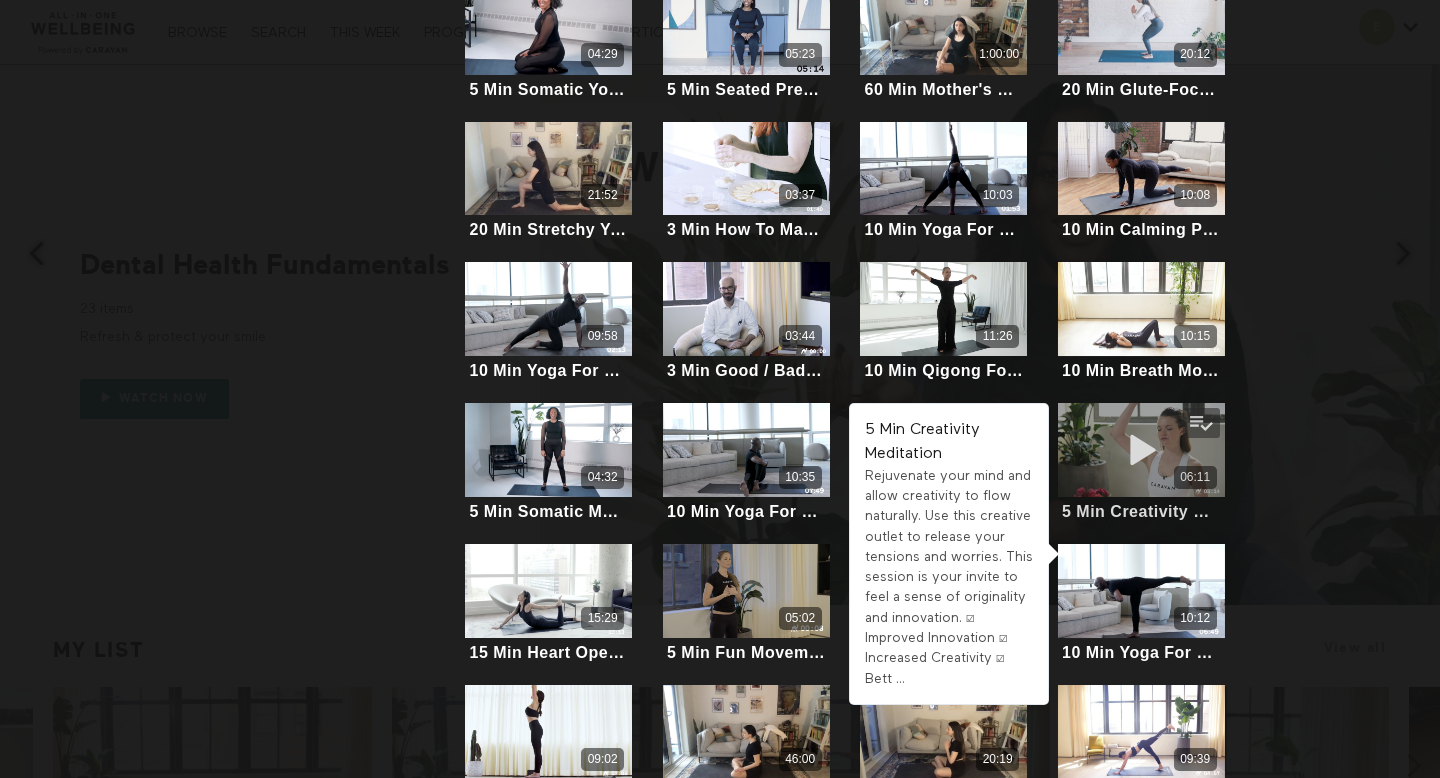 click at bounding box center [1141, 450] 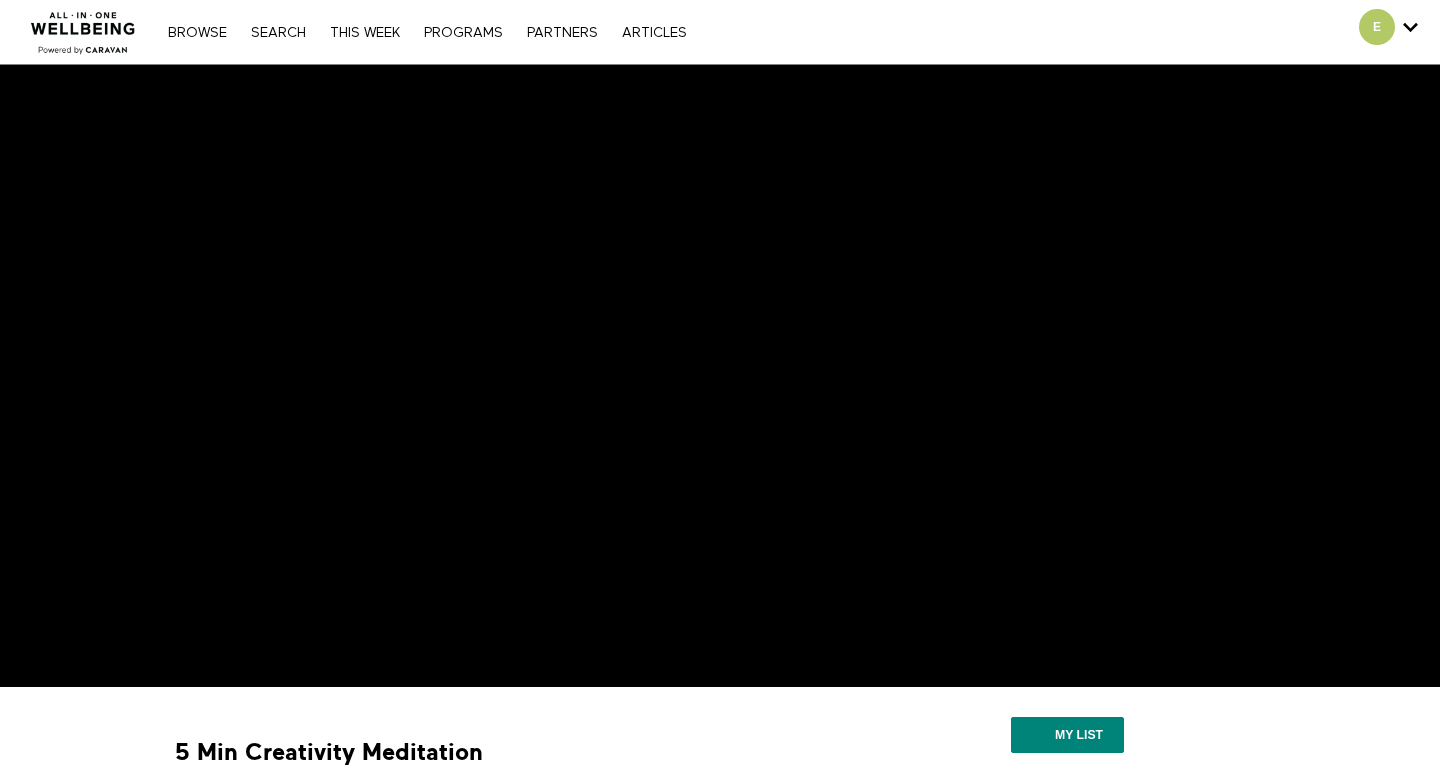 scroll, scrollTop: 280, scrollLeft: 0, axis: vertical 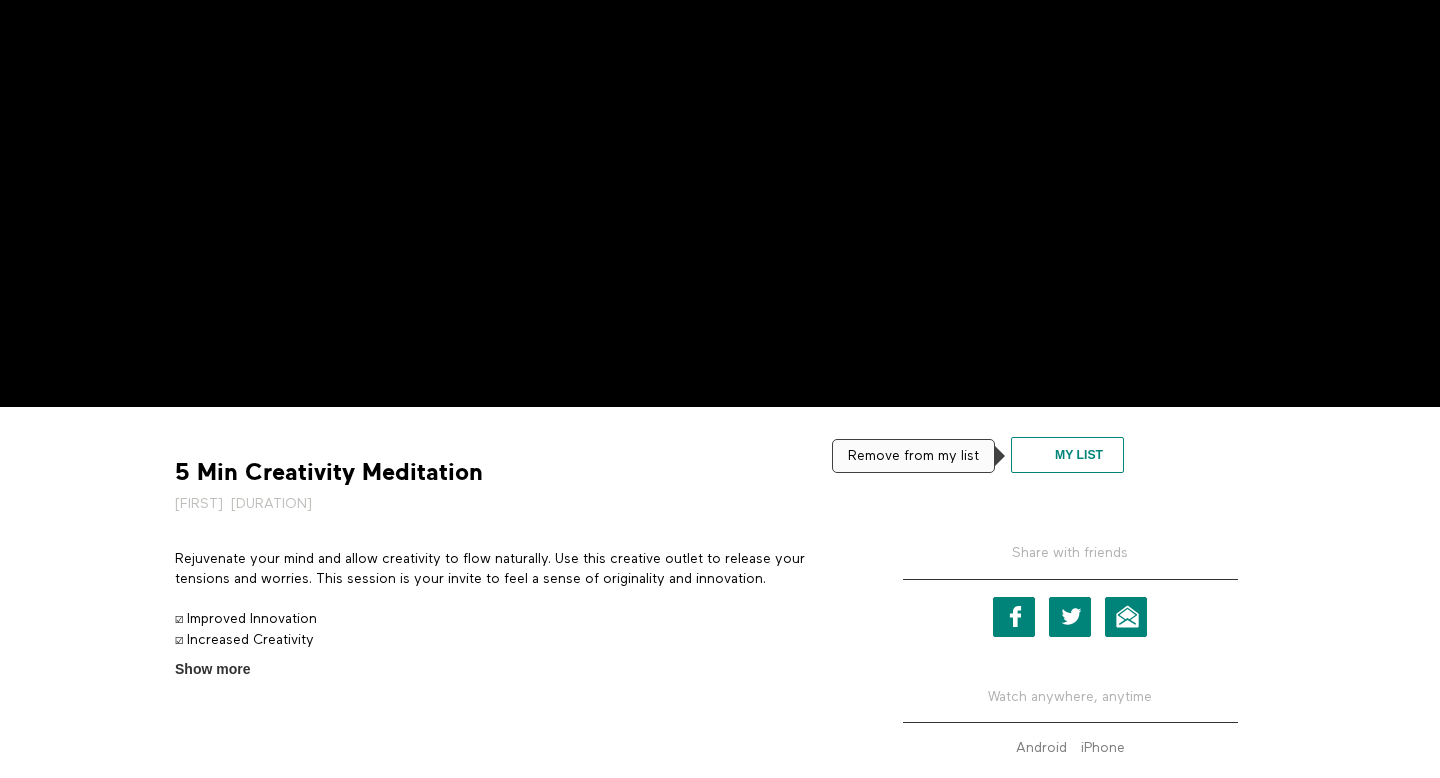click on "My list" at bounding box center [1067, 455] 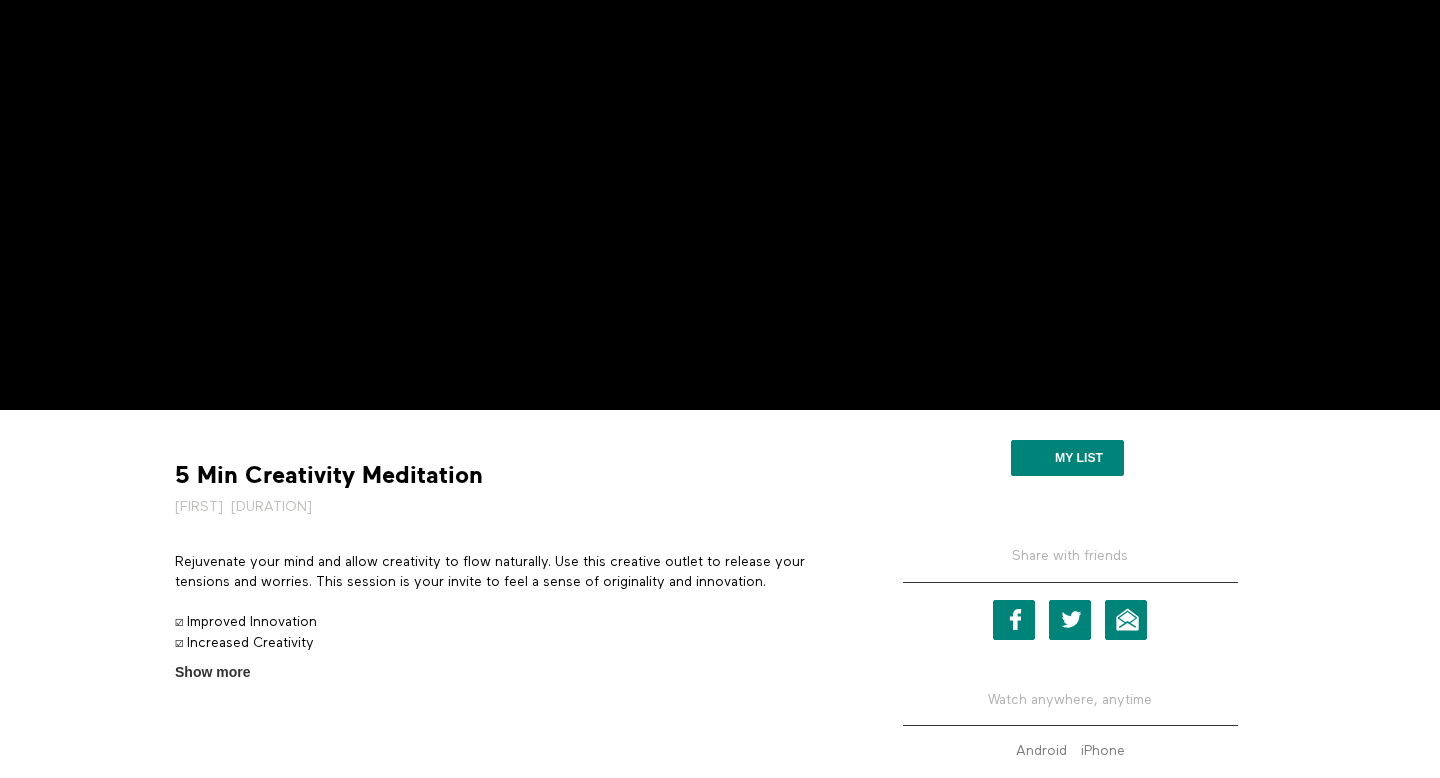 scroll, scrollTop: 0, scrollLeft: 0, axis: both 